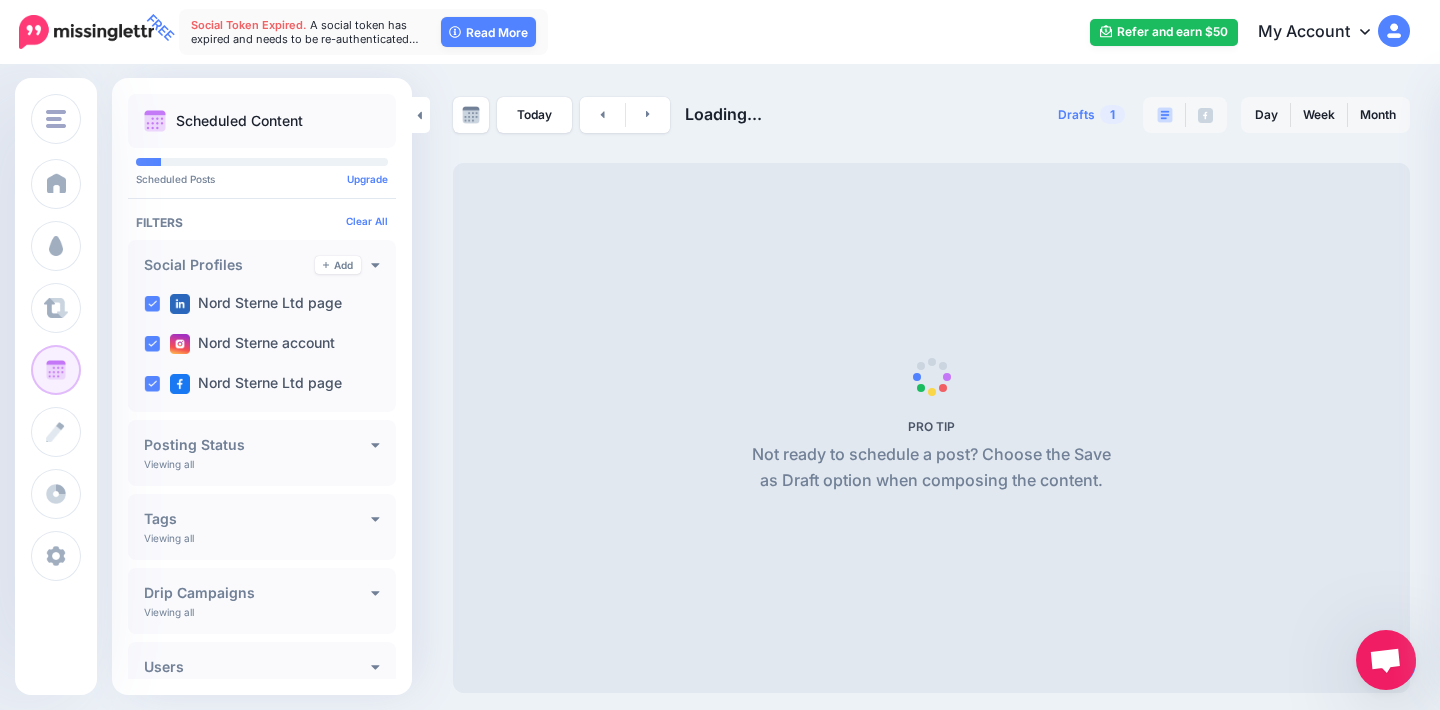 scroll, scrollTop: 0, scrollLeft: 0, axis: both 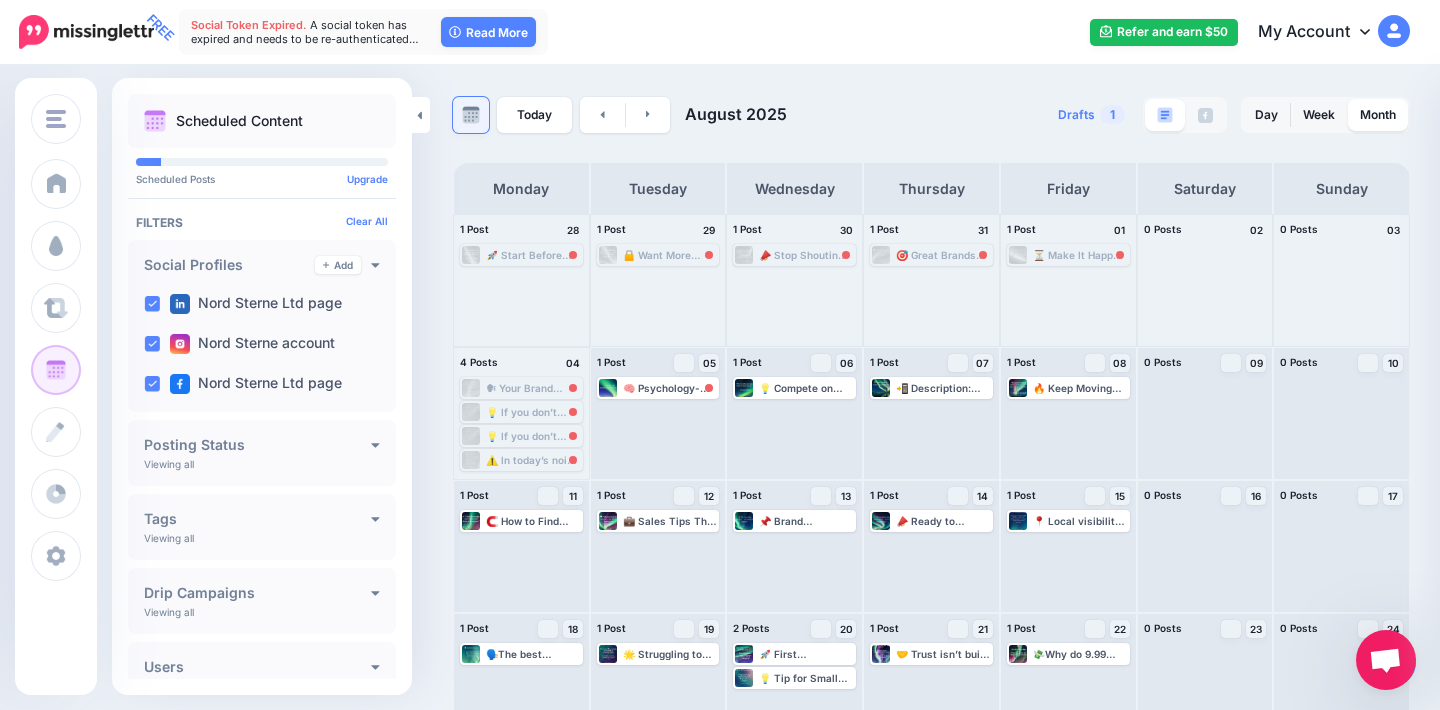 click at bounding box center (471, 115) 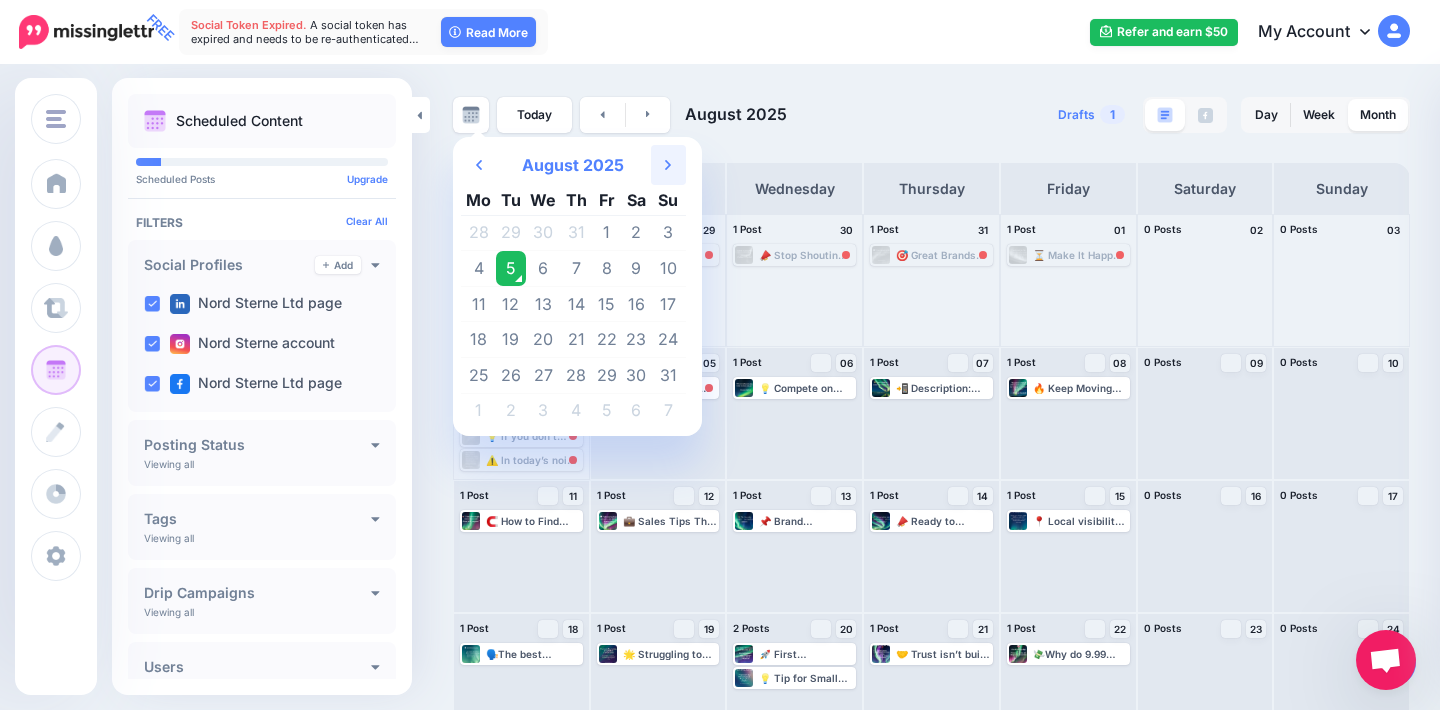 click on "Next Month" at bounding box center (668, 165) 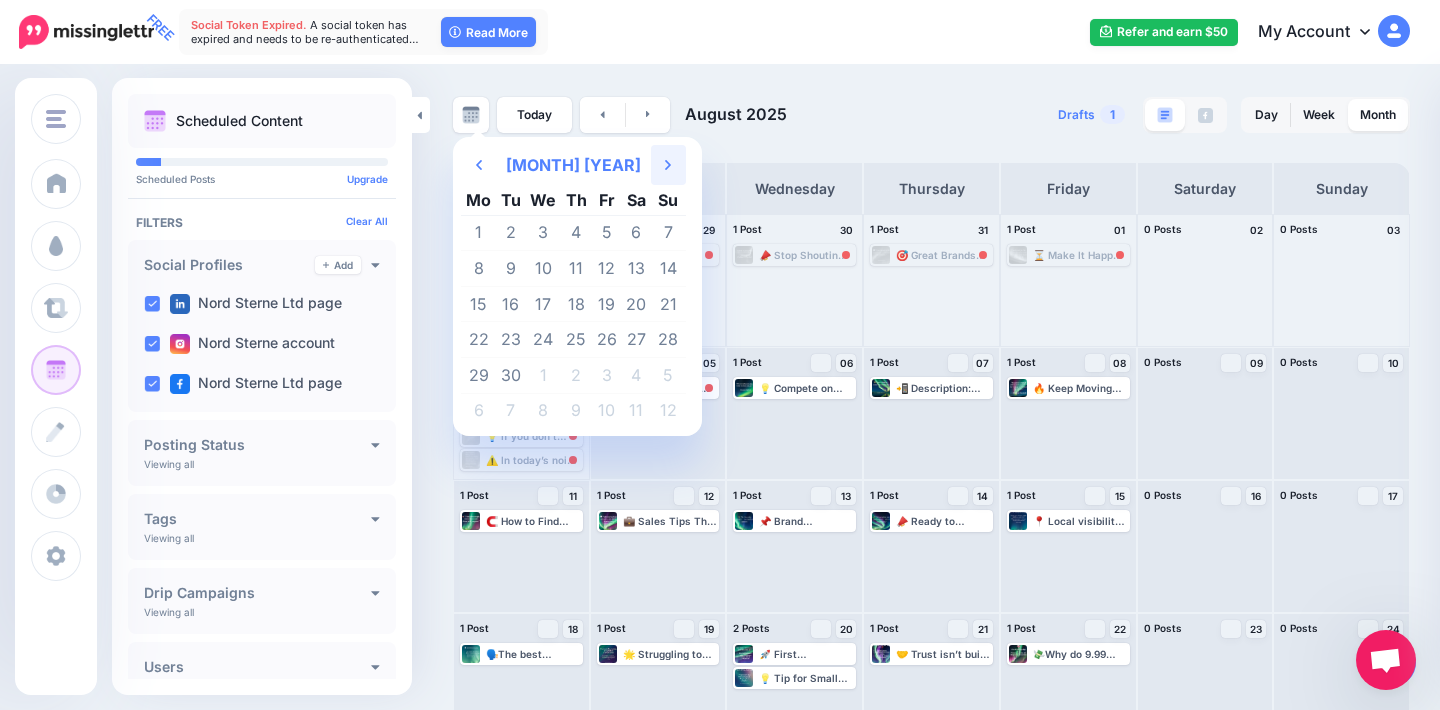 click on "Next Month" at bounding box center (668, 165) 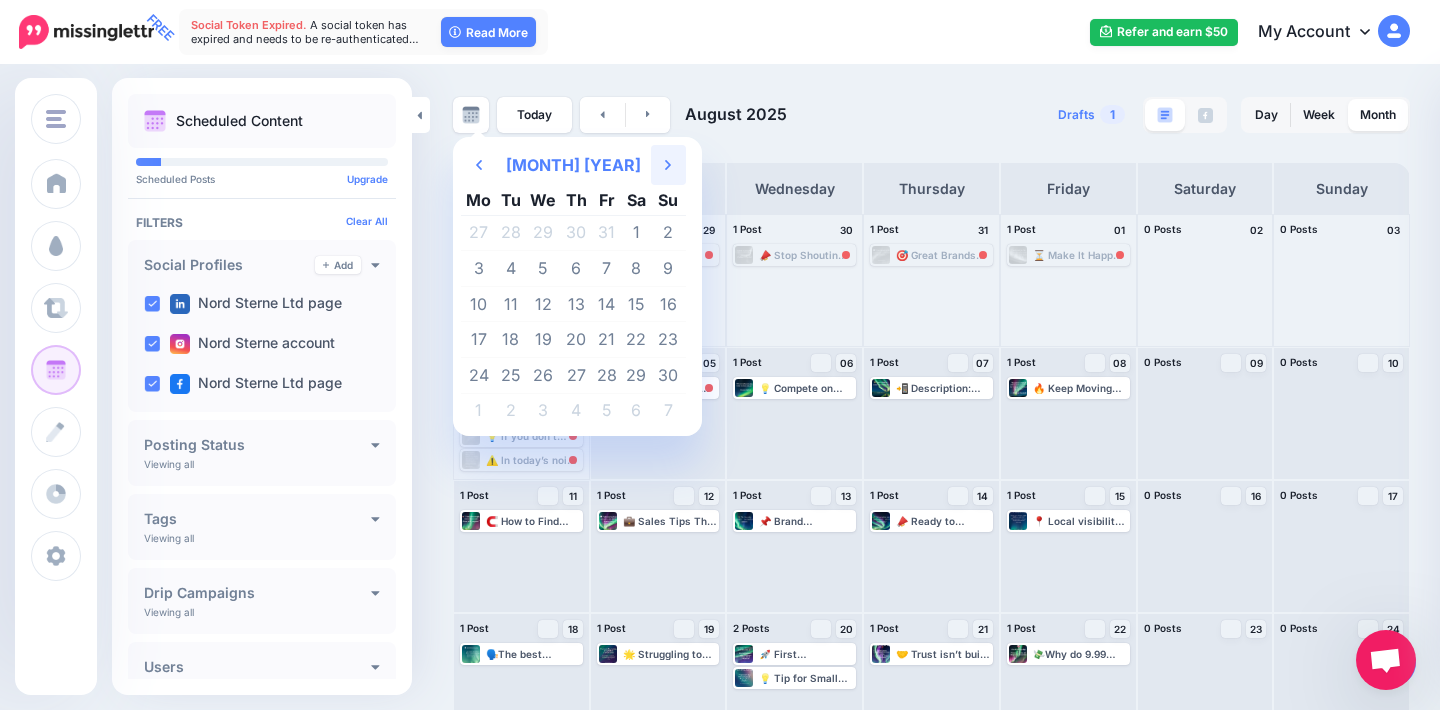 click on "Next Month" at bounding box center (668, 165) 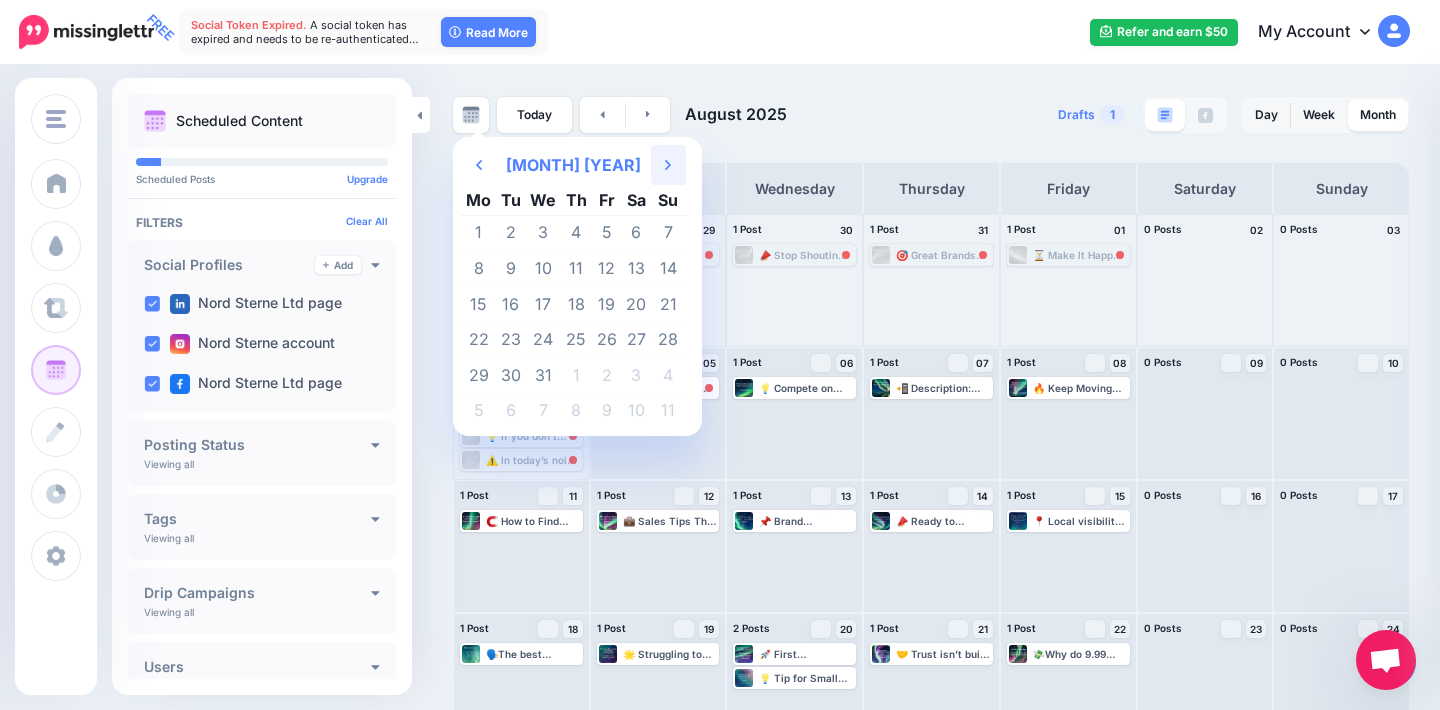 click on "Next Month" at bounding box center (668, 165) 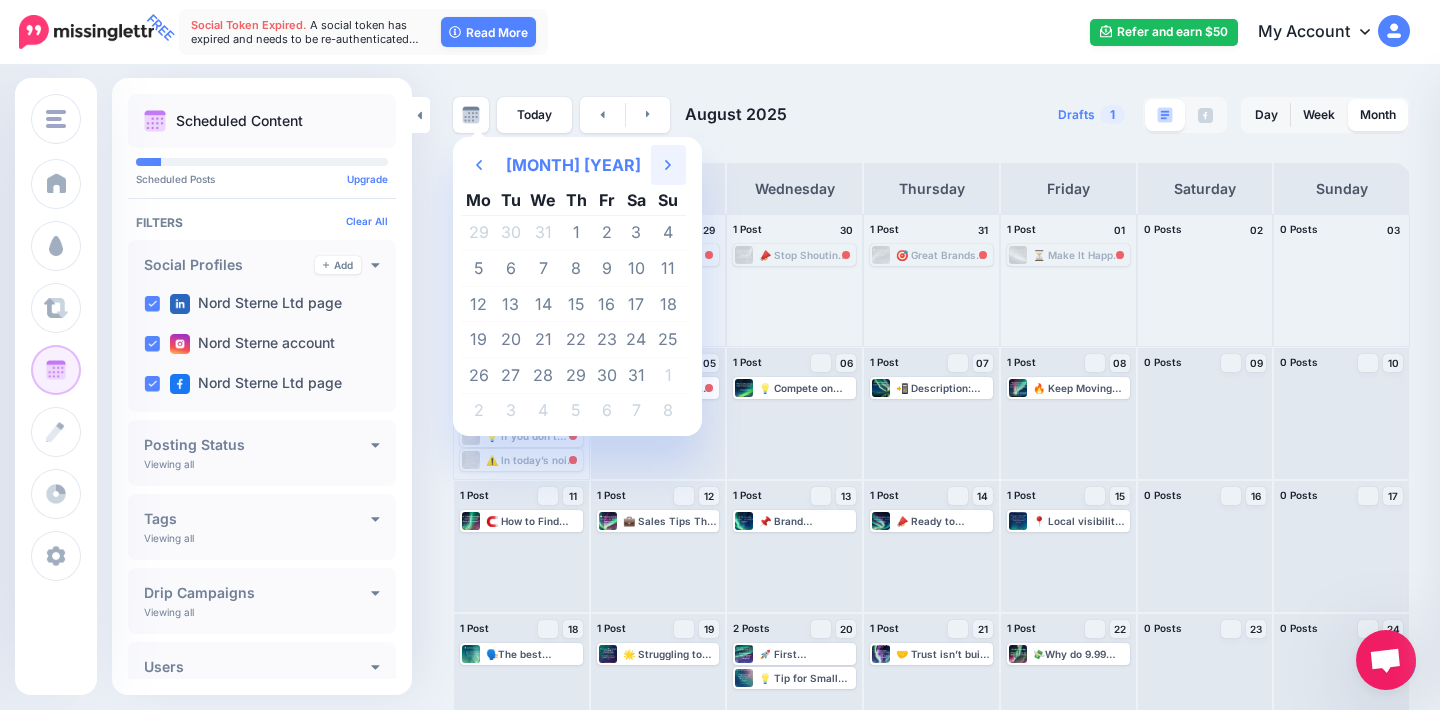 click on "Next Month" at bounding box center [668, 165] 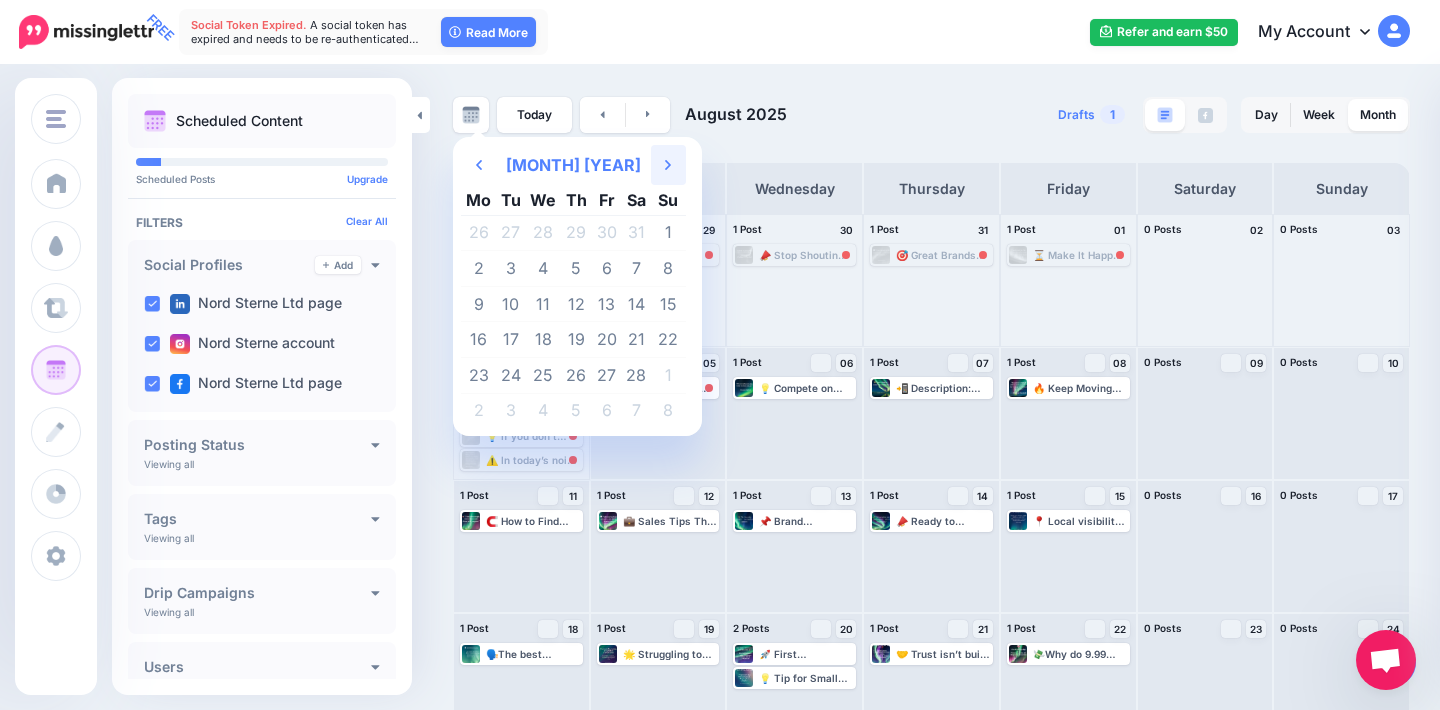 click on "Next Month" at bounding box center (668, 165) 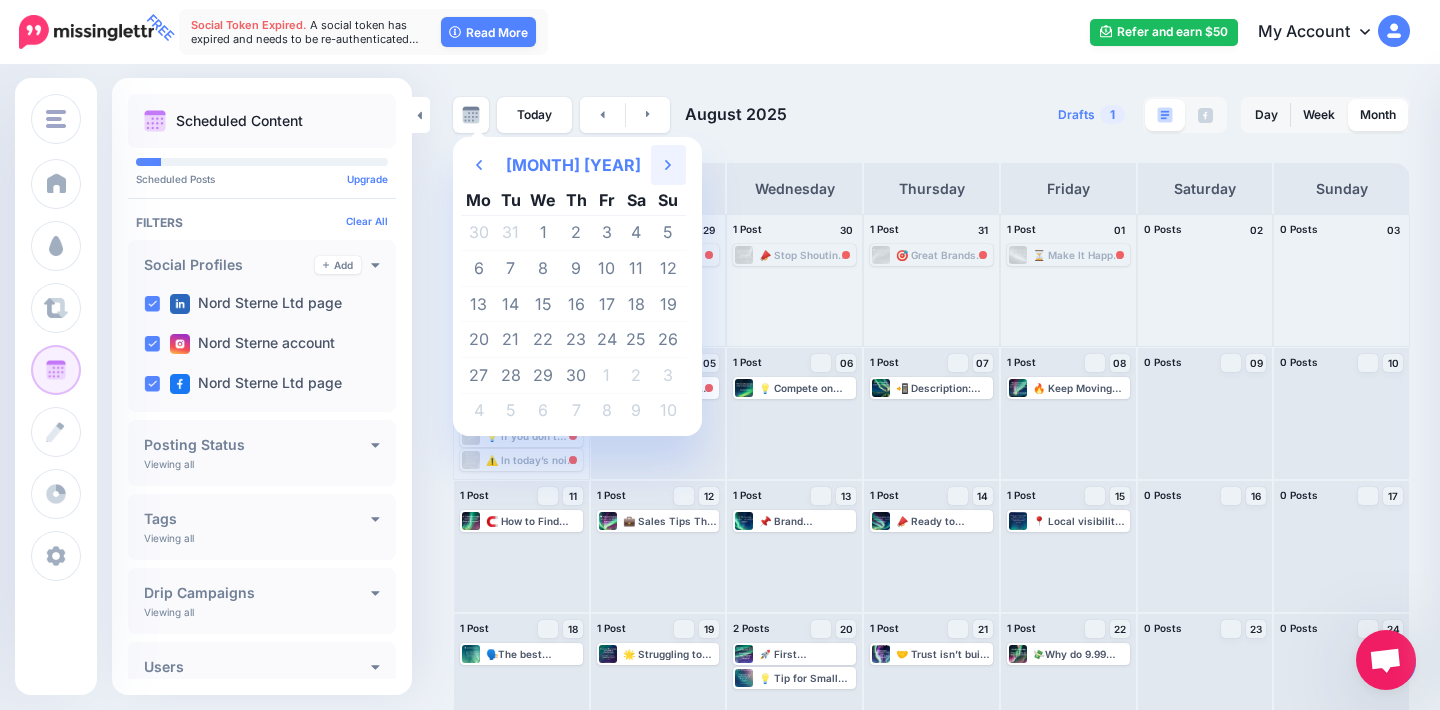 click on "Next Month" at bounding box center [668, 165] 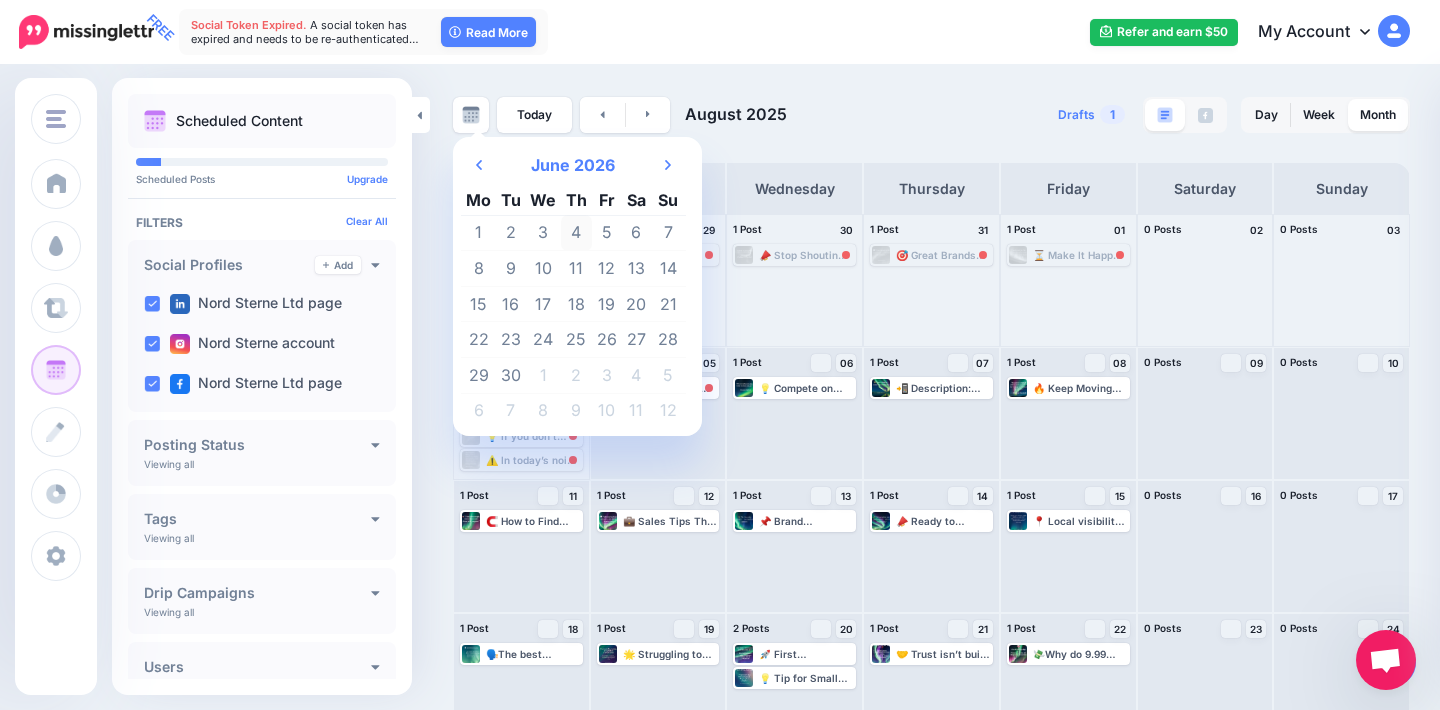 click on "4" at bounding box center (576, 233) 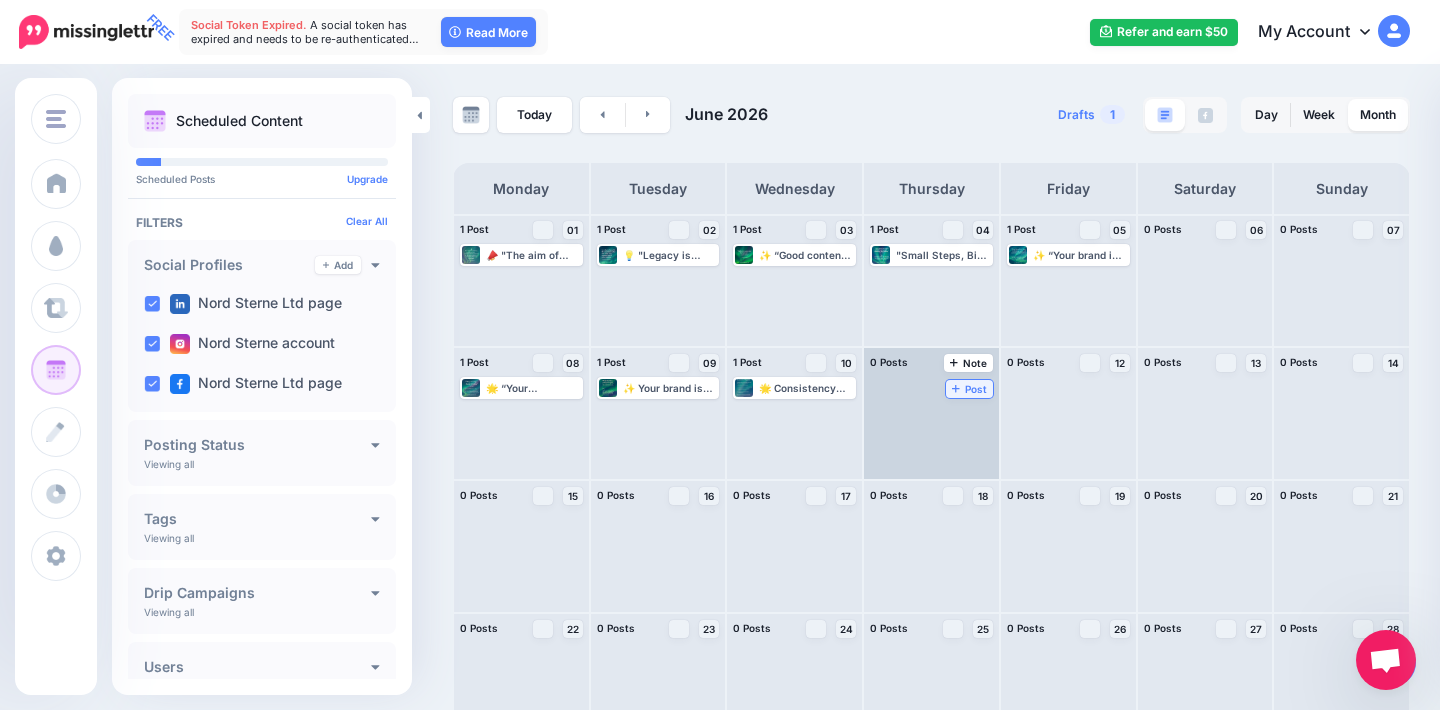 click on "Post" at bounding box center [969, 389] 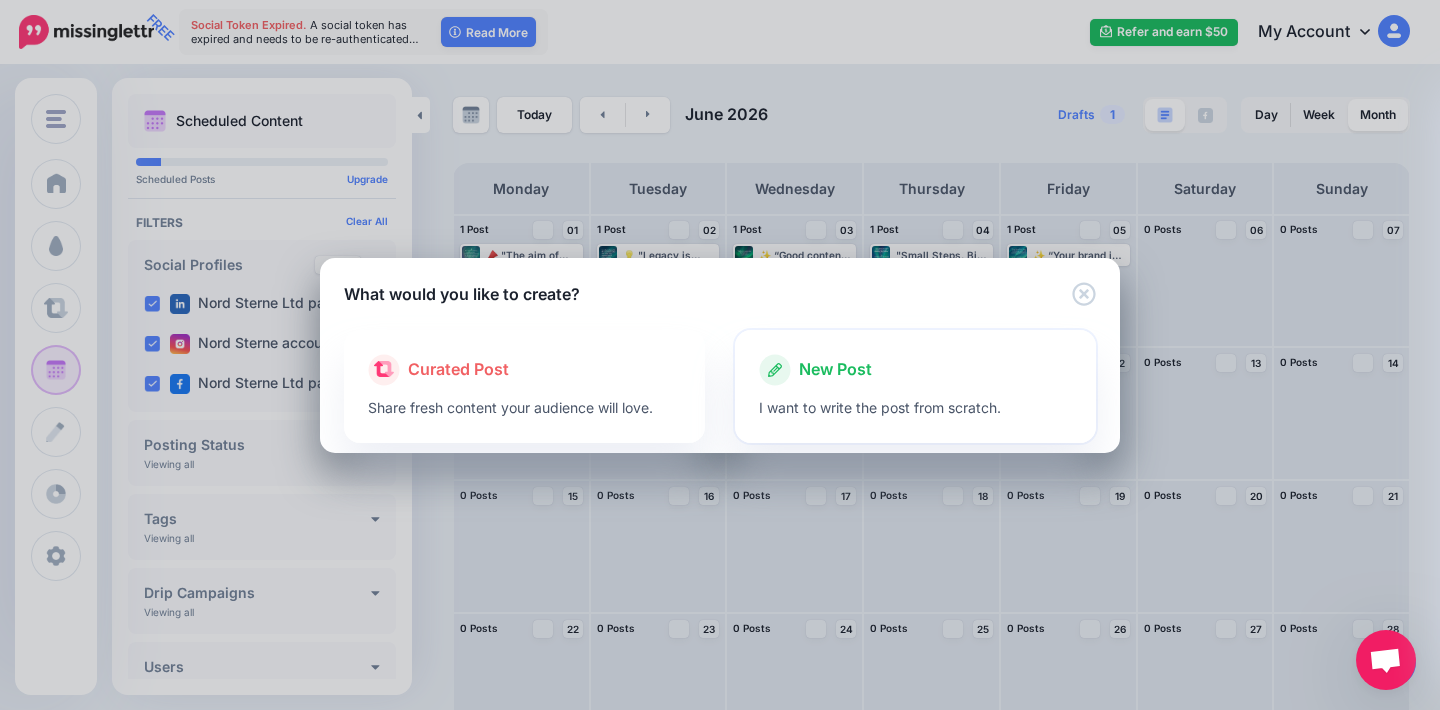 click on "New Post" at bounding box center (835, 370) 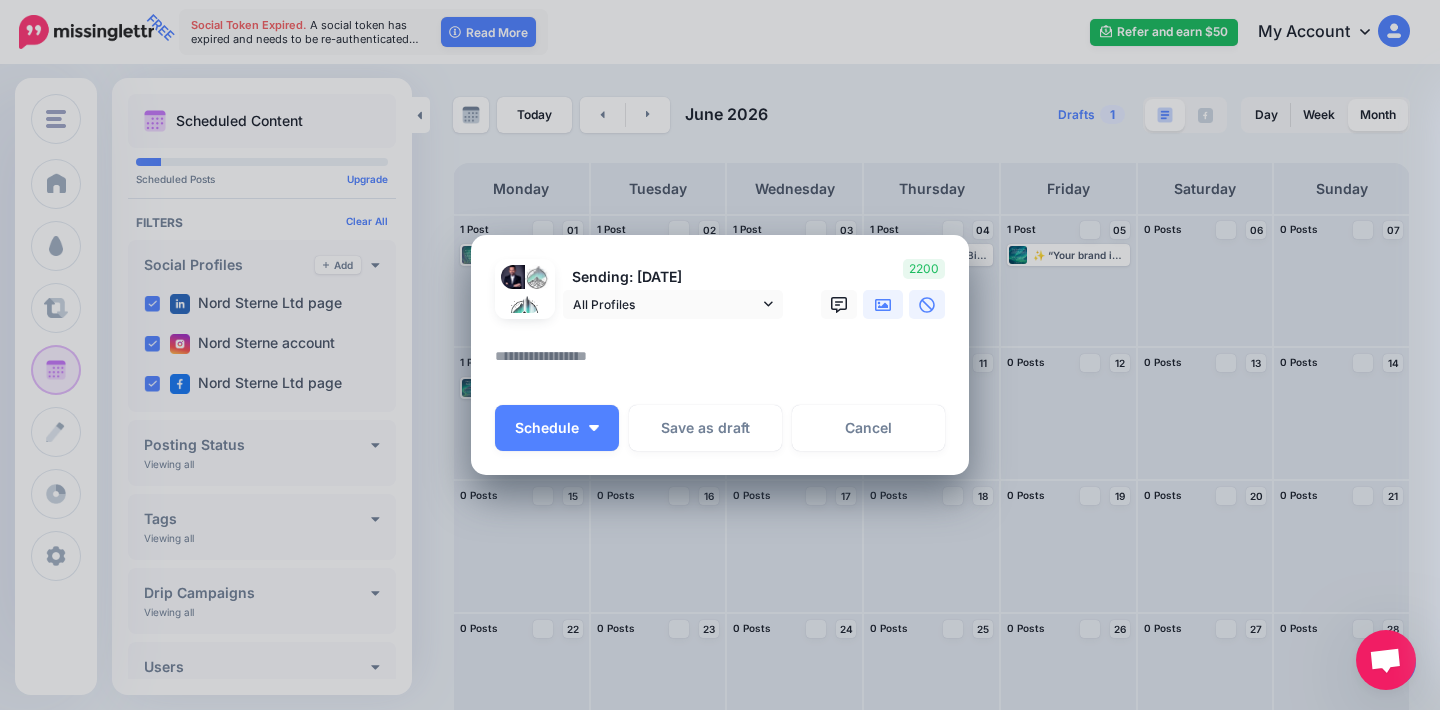 click 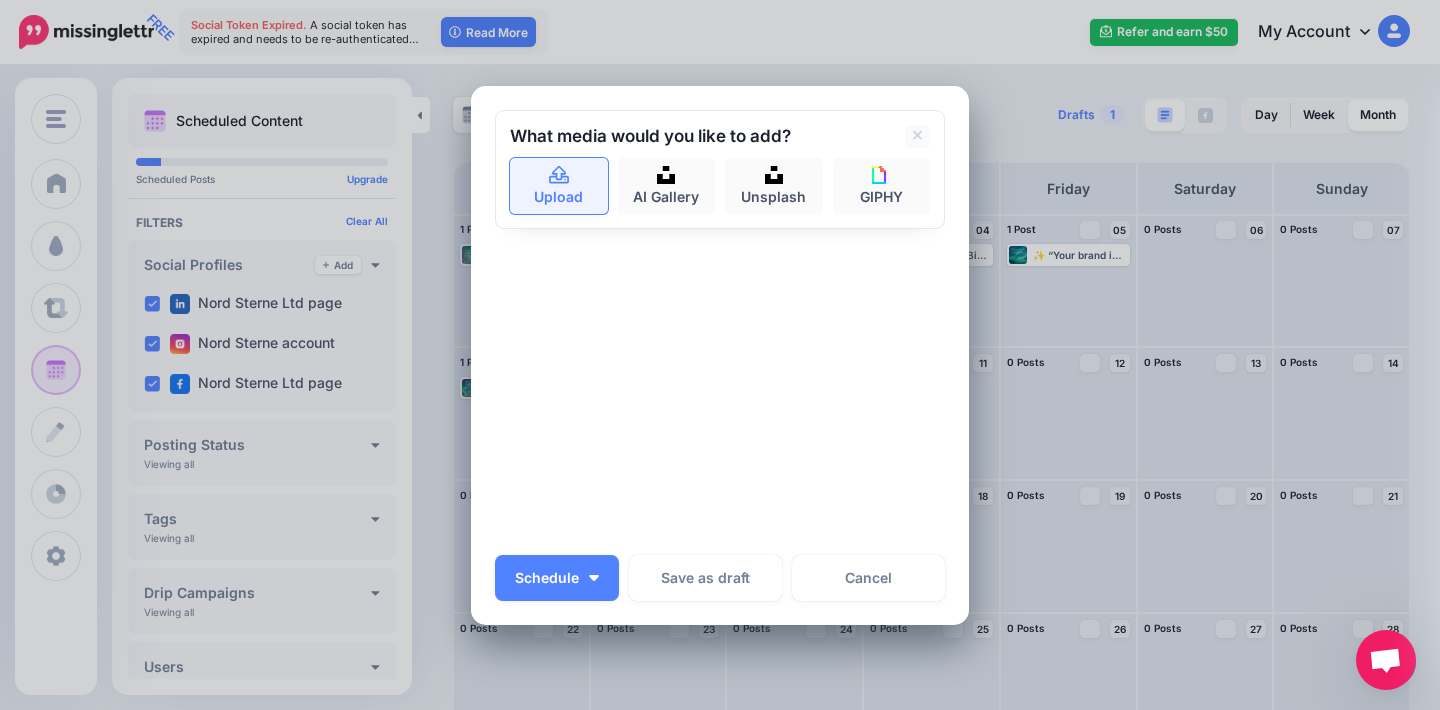 click 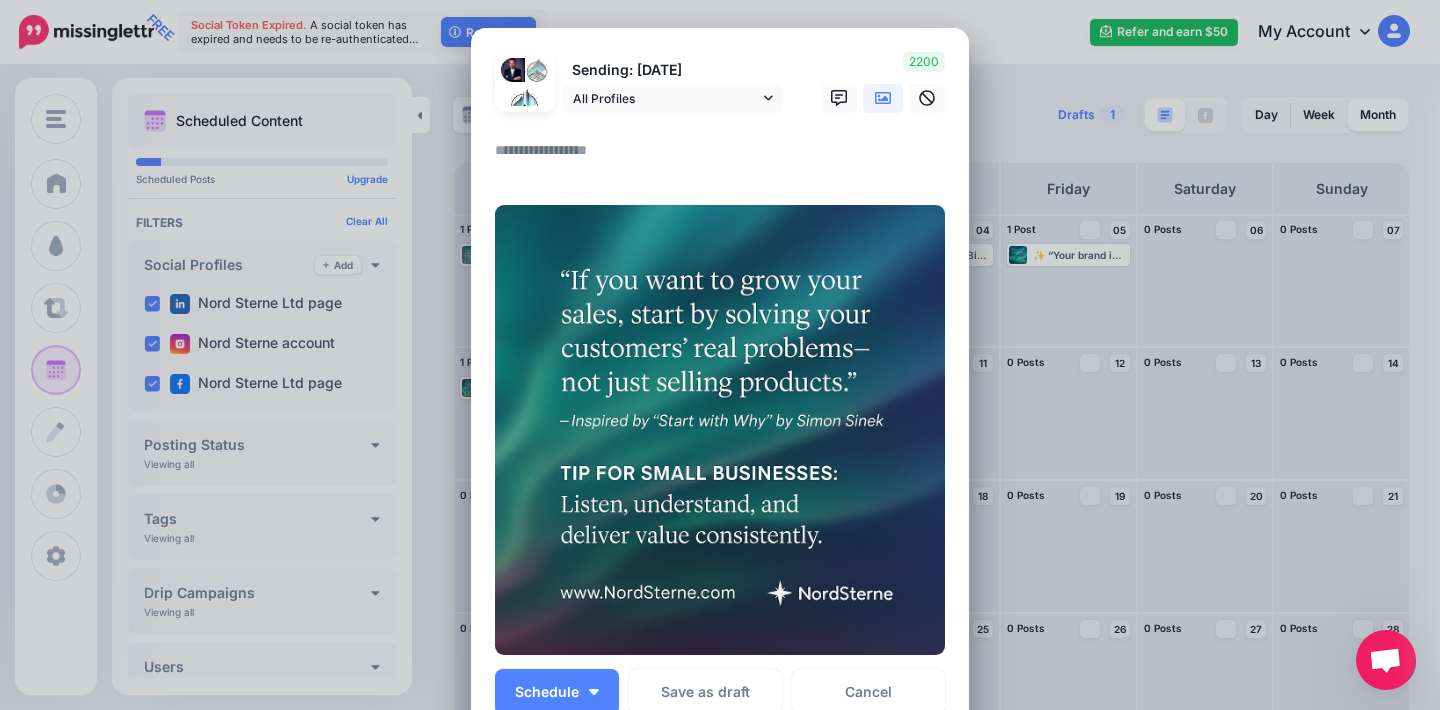 click at bounding box center (725, 157) 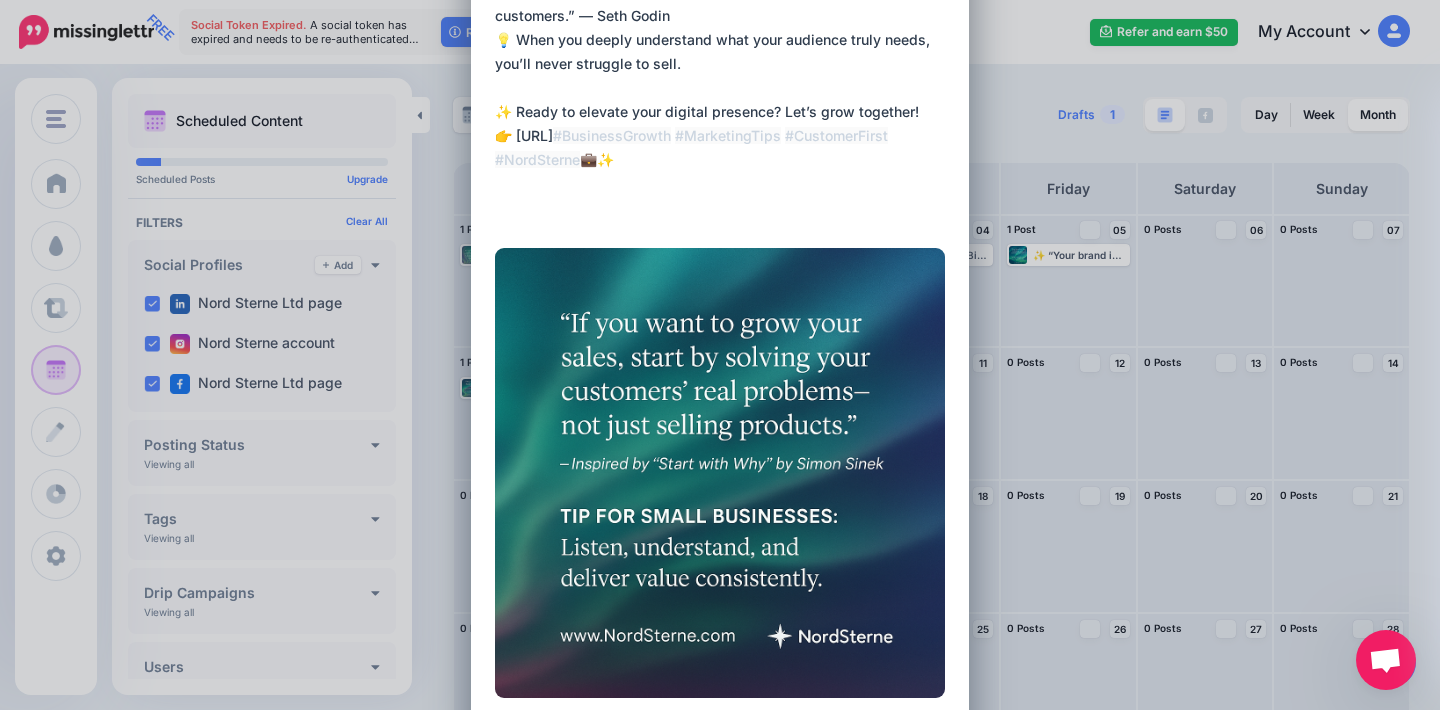 scroll, scrollTop: 325, scrollLeft: 0, axis: vertical 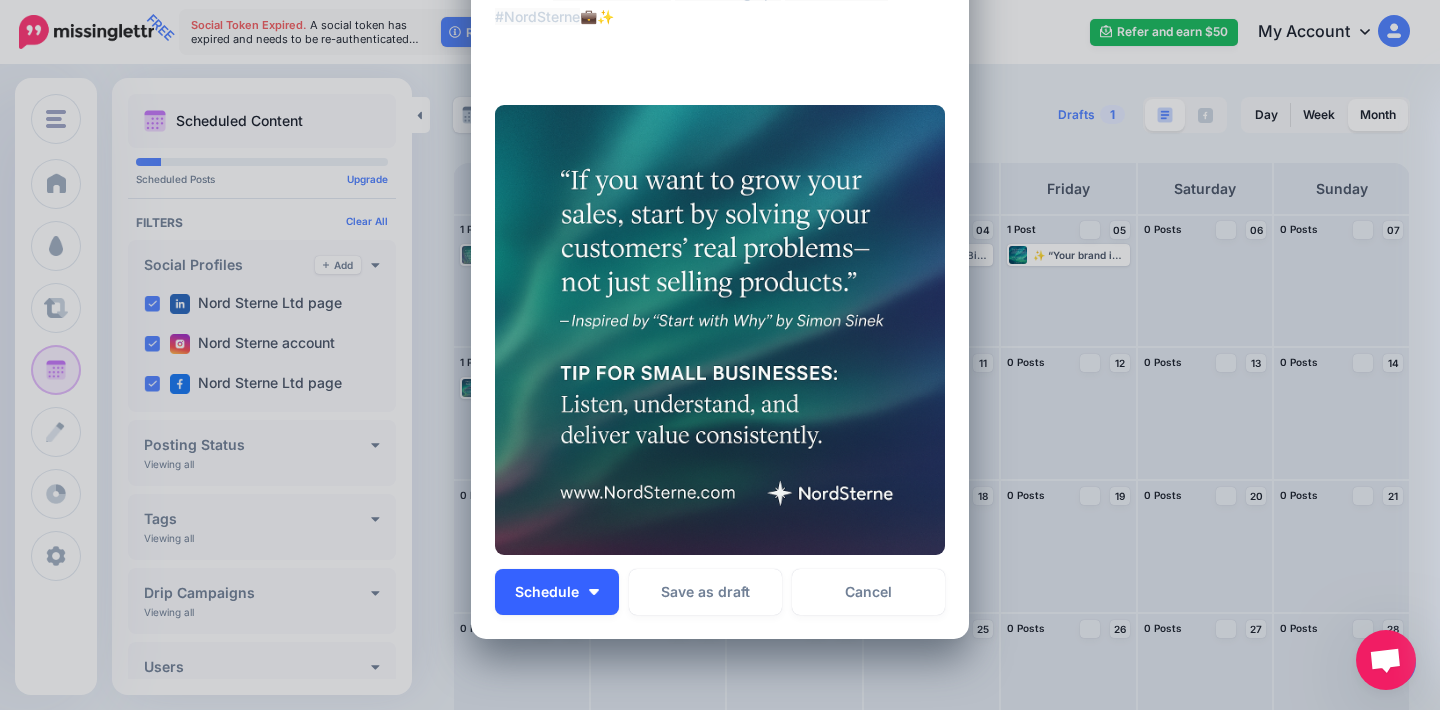 type on "**********" 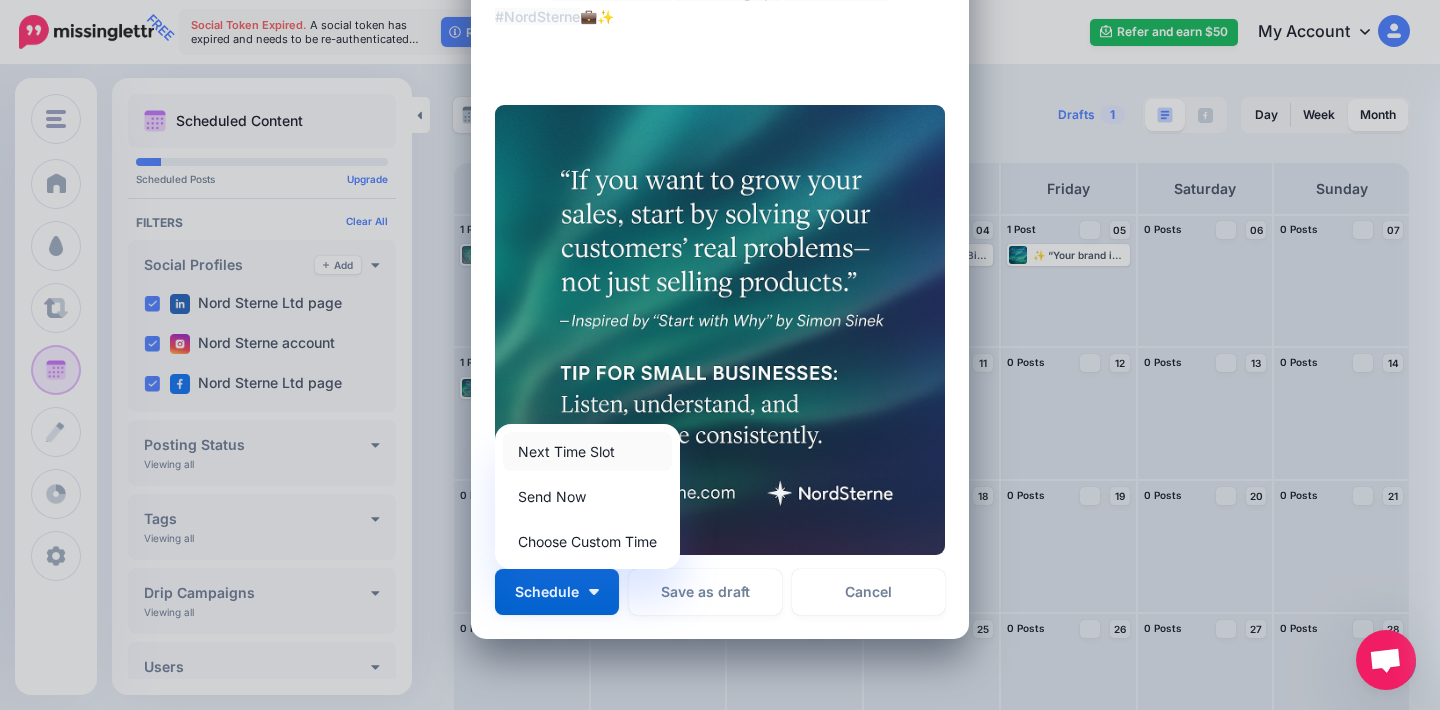 click on "Next Time Slot" at bounding box center [587, 451] 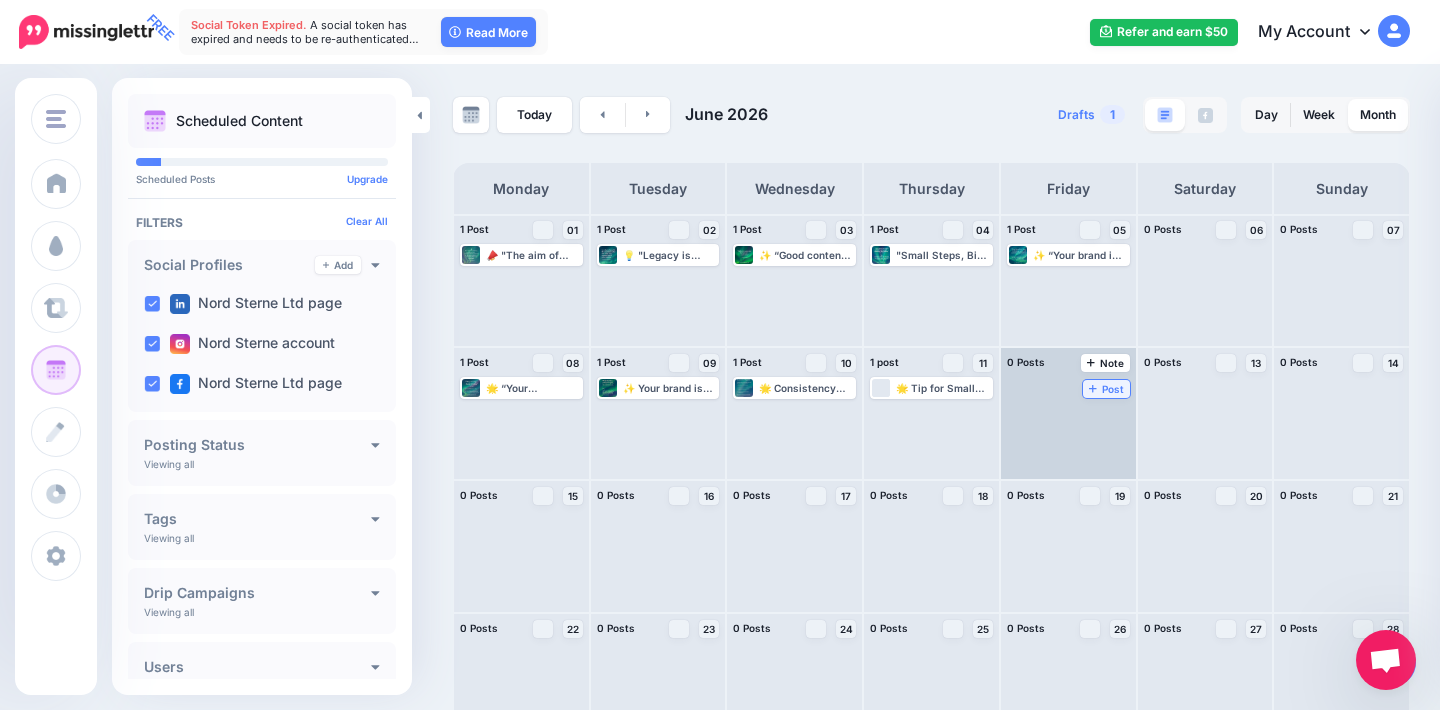 click on "Post" at bounding box center (1106, 389) 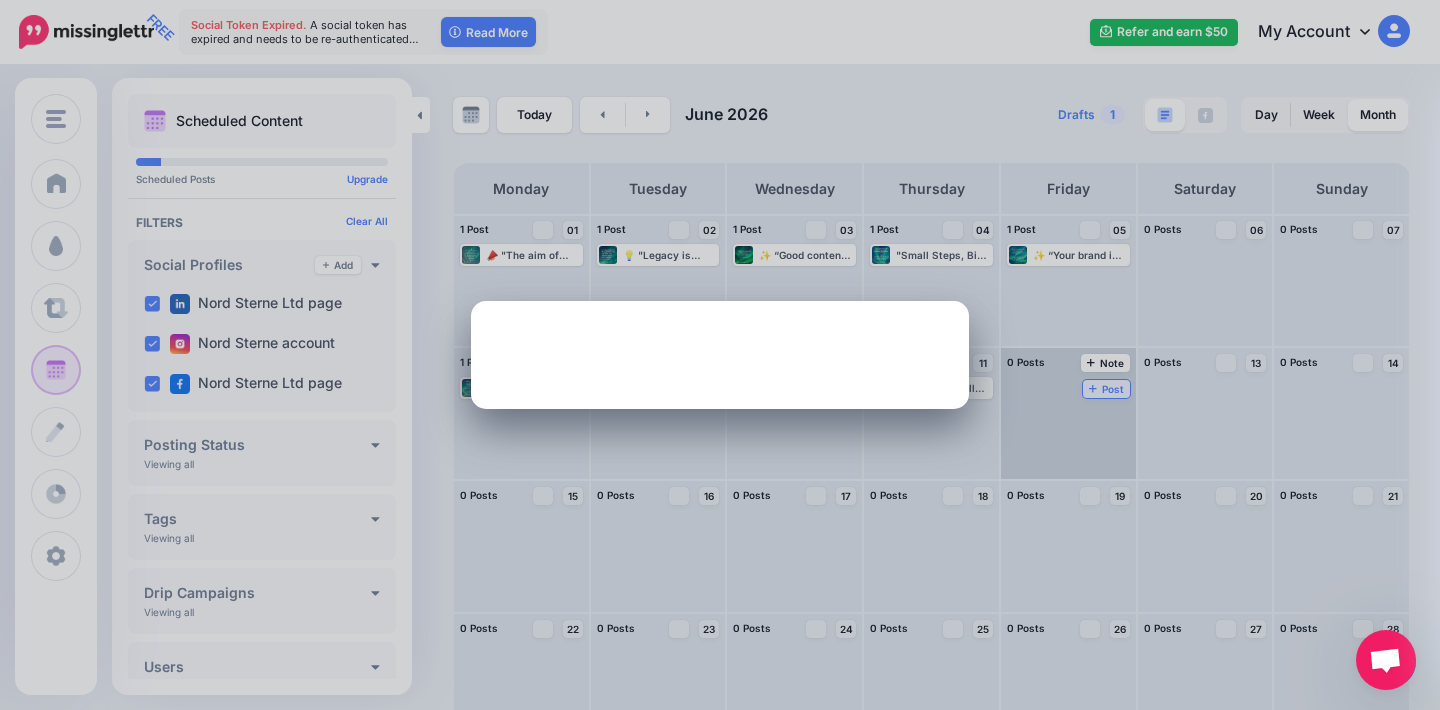 scroll, scrollTop: 0, scrollLeft: 0, axis: both 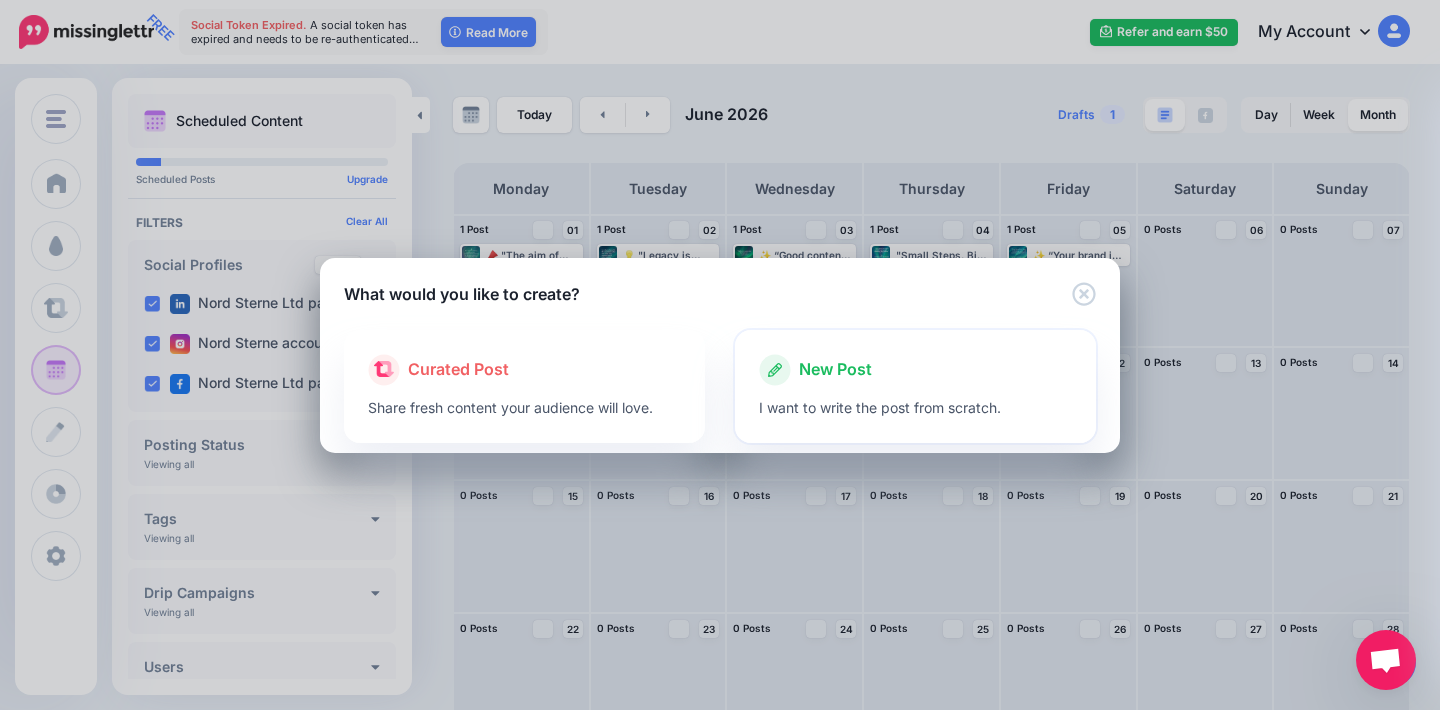 click on "I want to write the post from scratch." at bounding box center (915, 407) 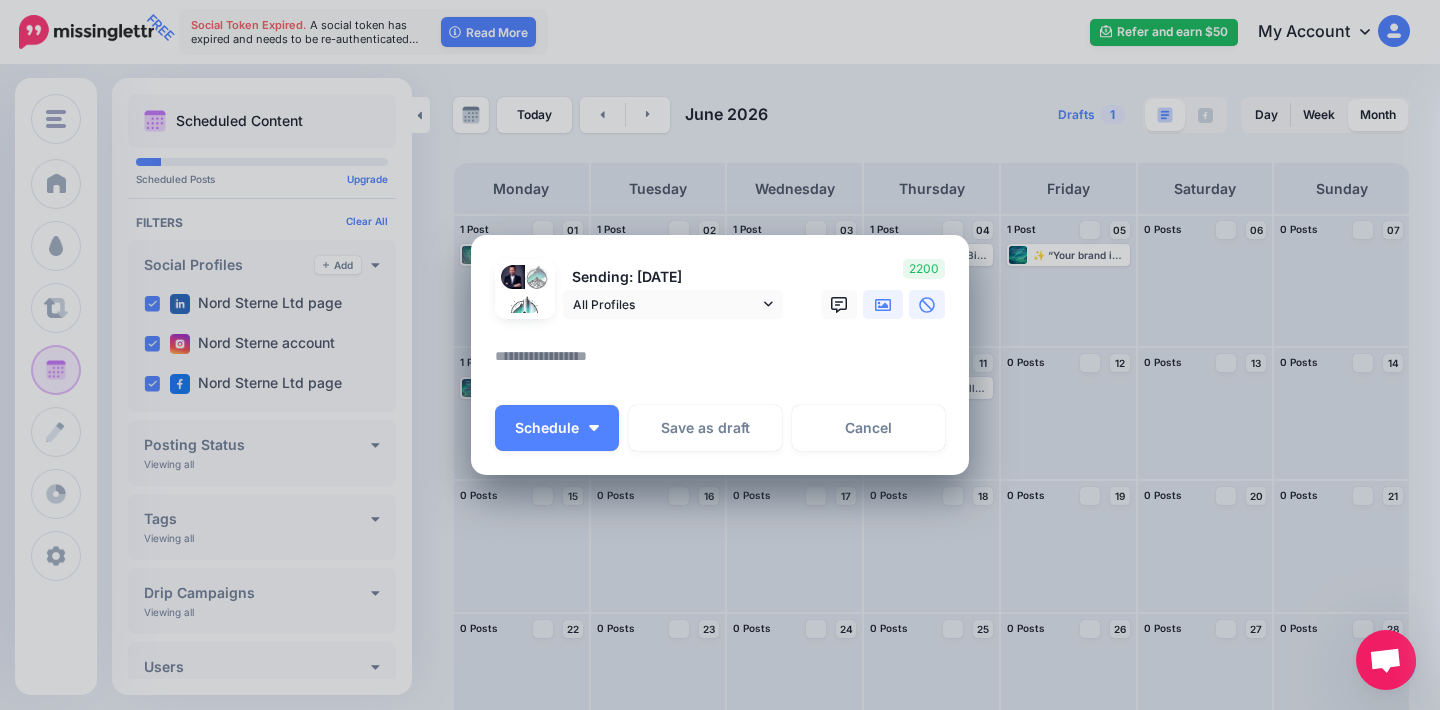 click 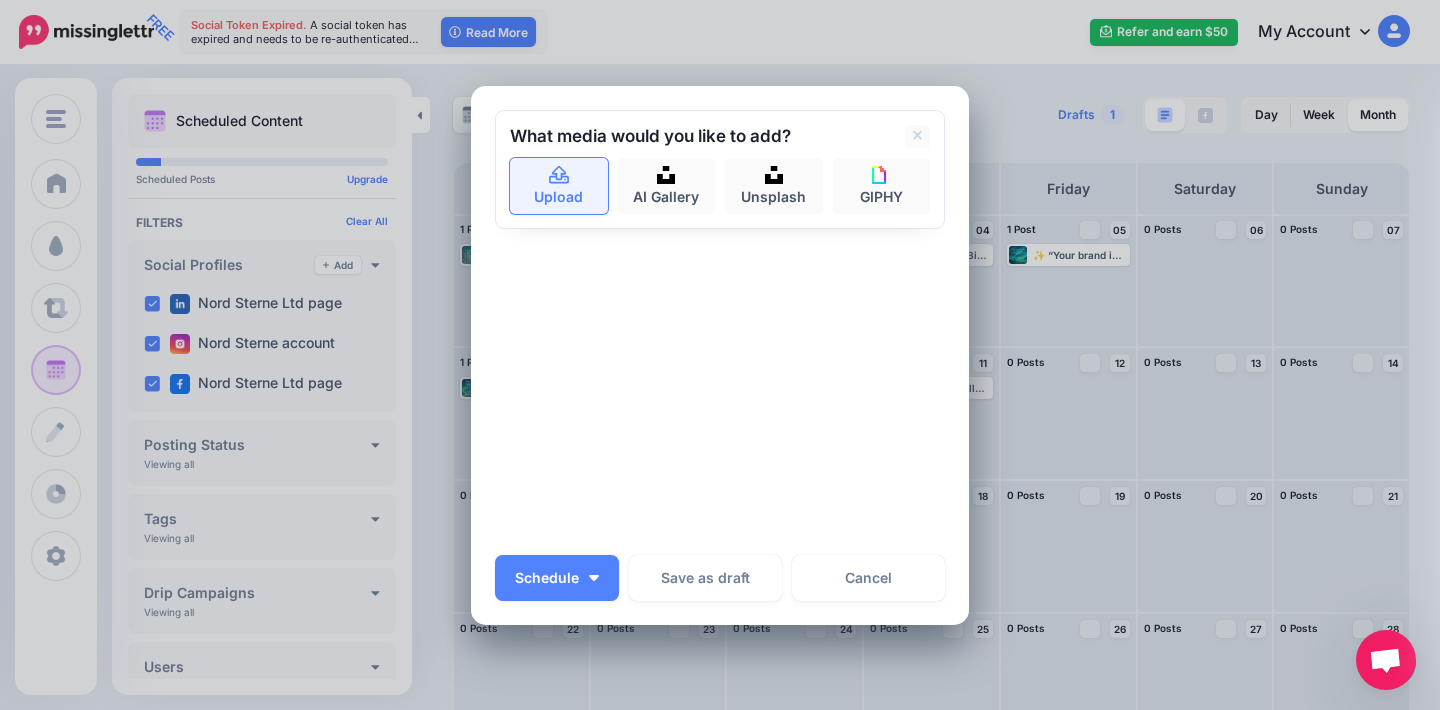 click on "Upload" at bounding box center [559, 186] 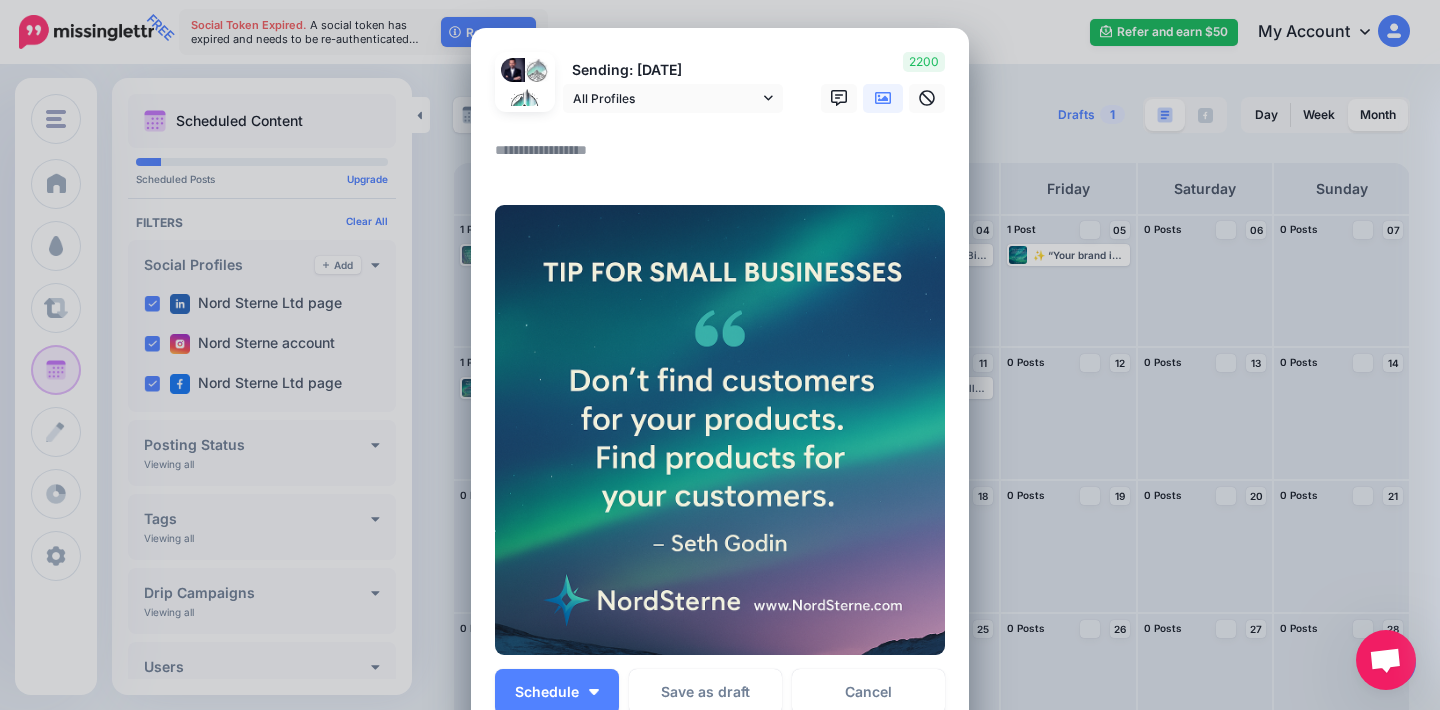 click at bounding box center [725, 157] 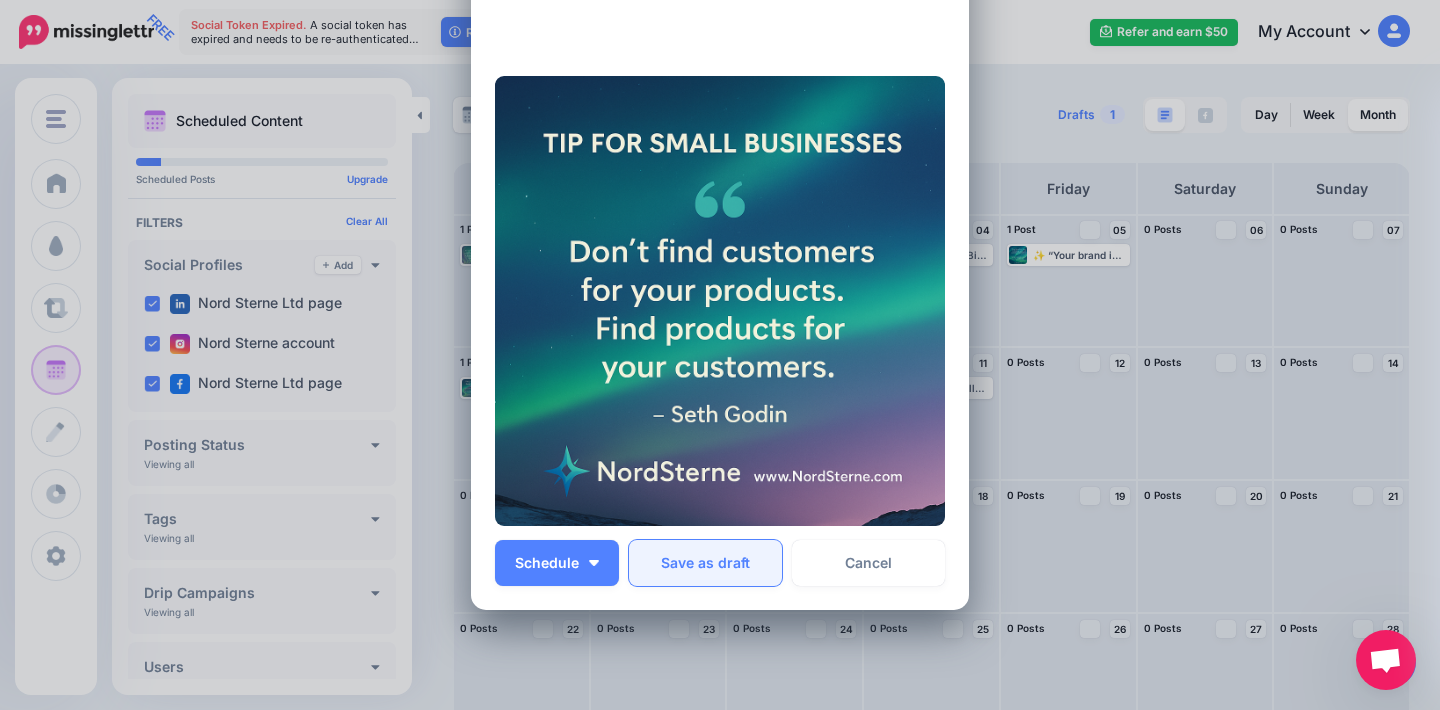 scroll, scrollTop: 508, scrollLeft: 0, axis: vertical 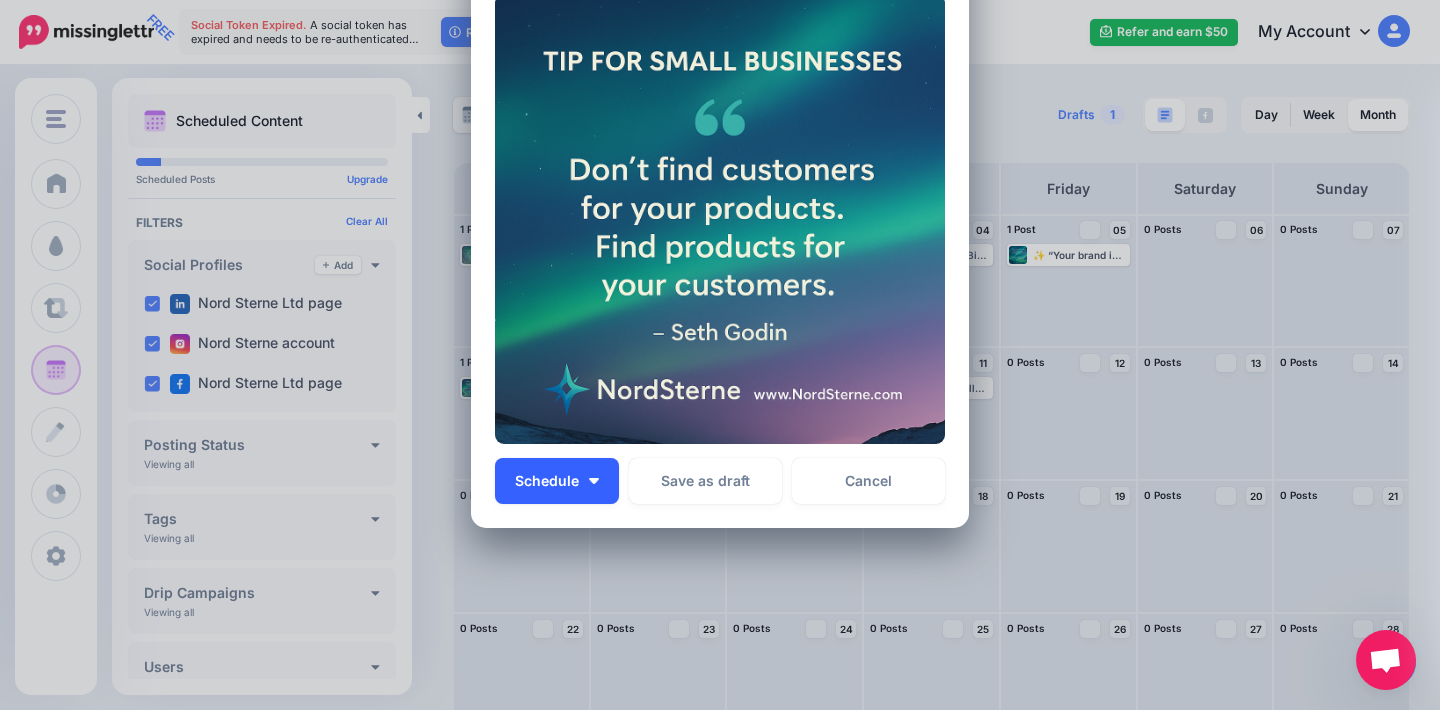 type on "**********" 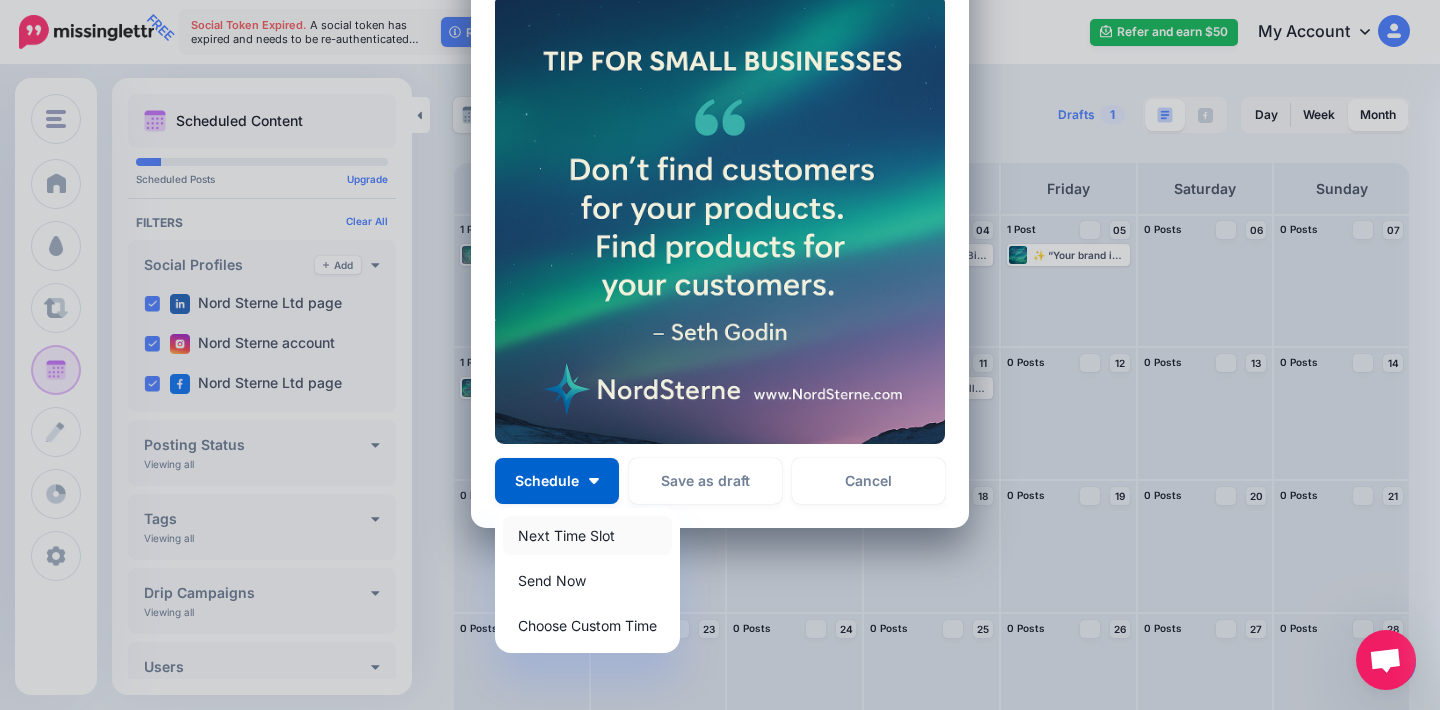 click on "Next Time Slot" at bounding box center [587, 535] 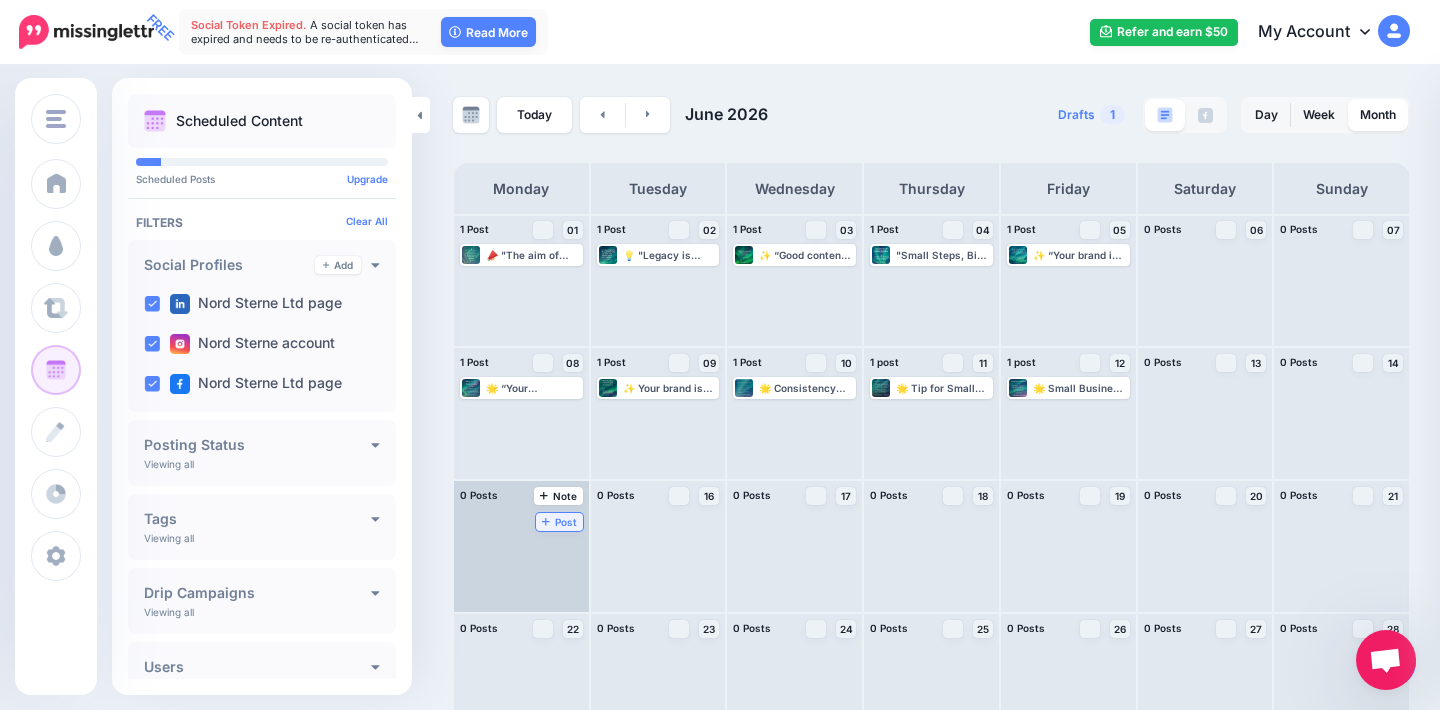 click on "Post" at bounding box center [559, 522] 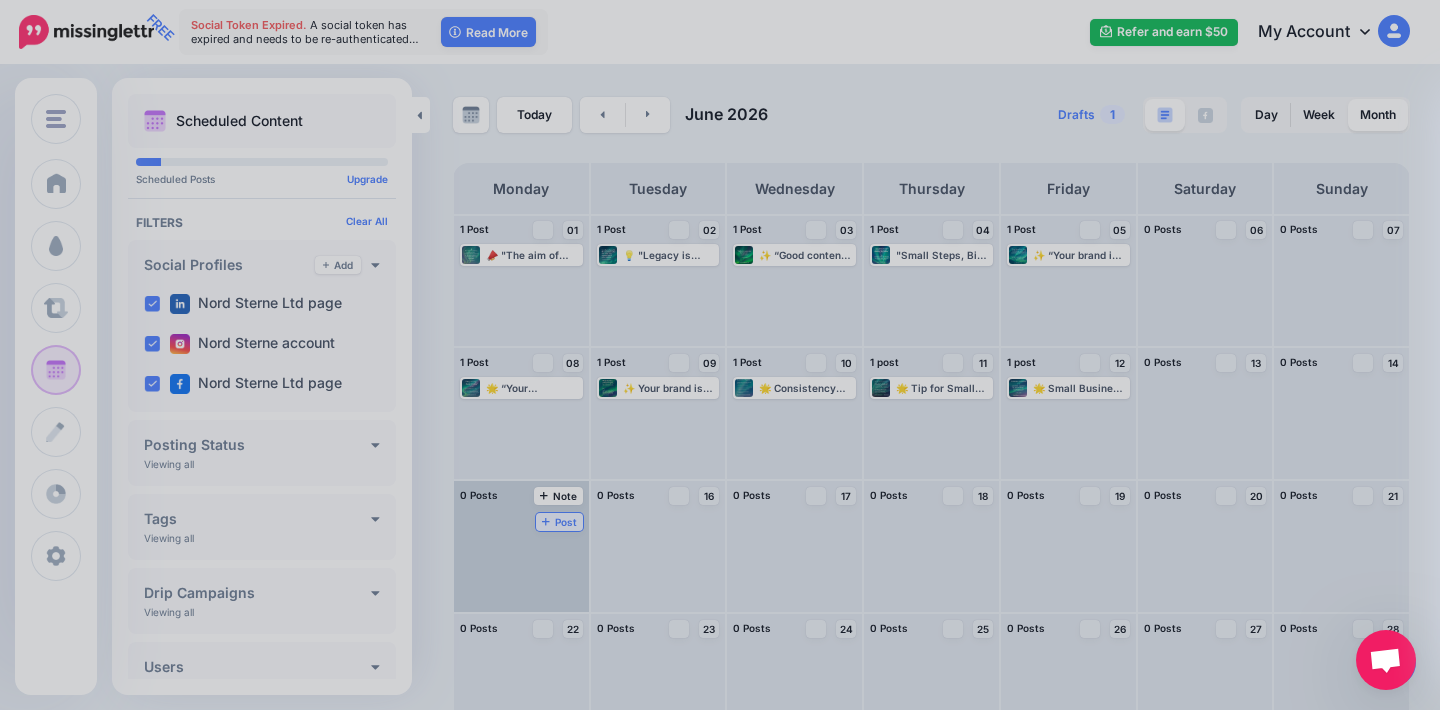 scroll, scrollTop: 0, scrollLeft: 0, axis: both 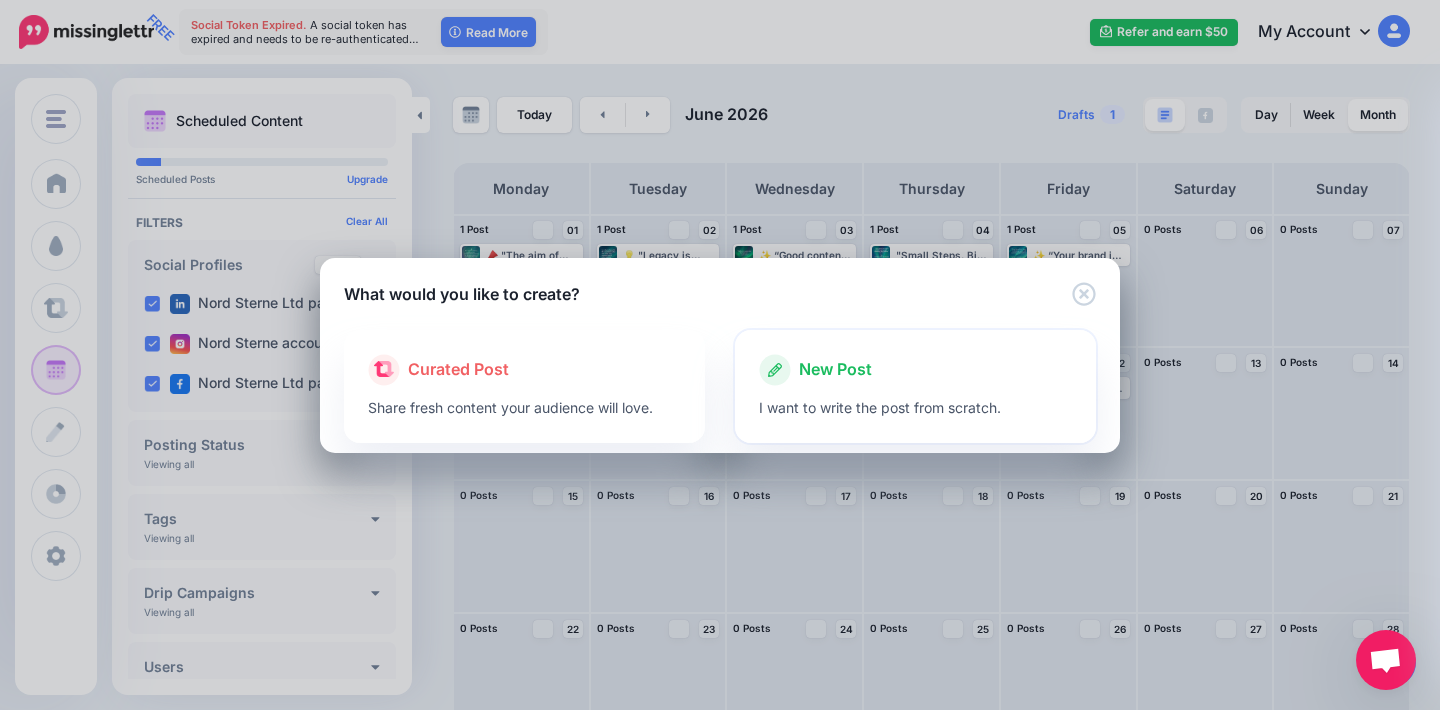 click at bounding box center (915, 391) 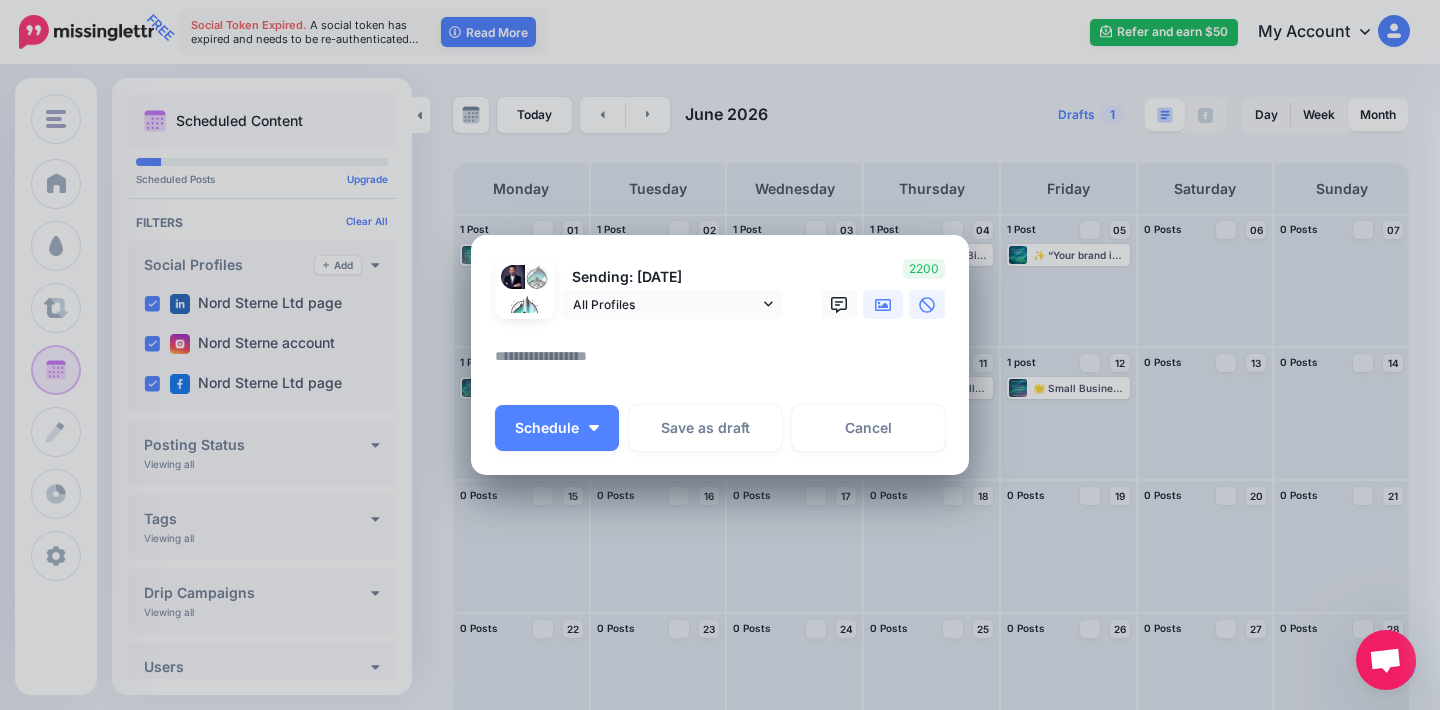 click 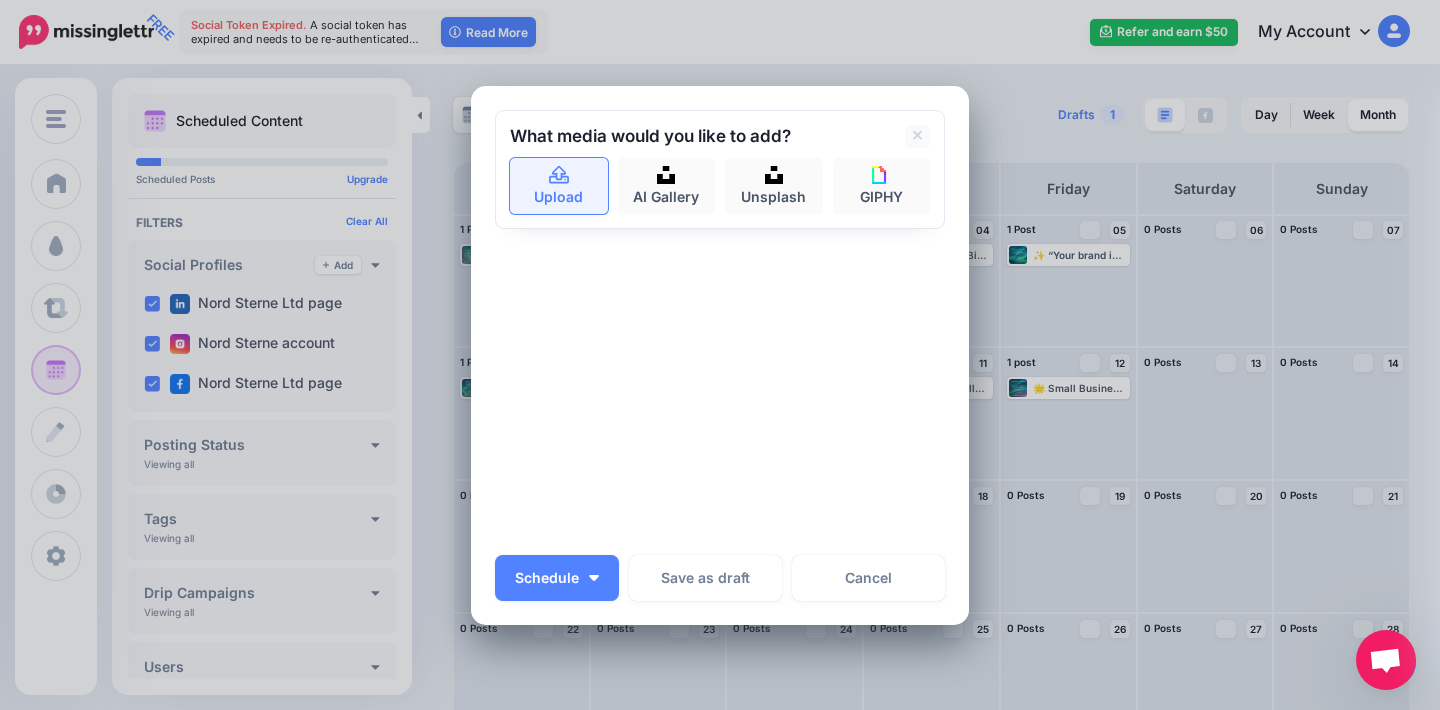 click 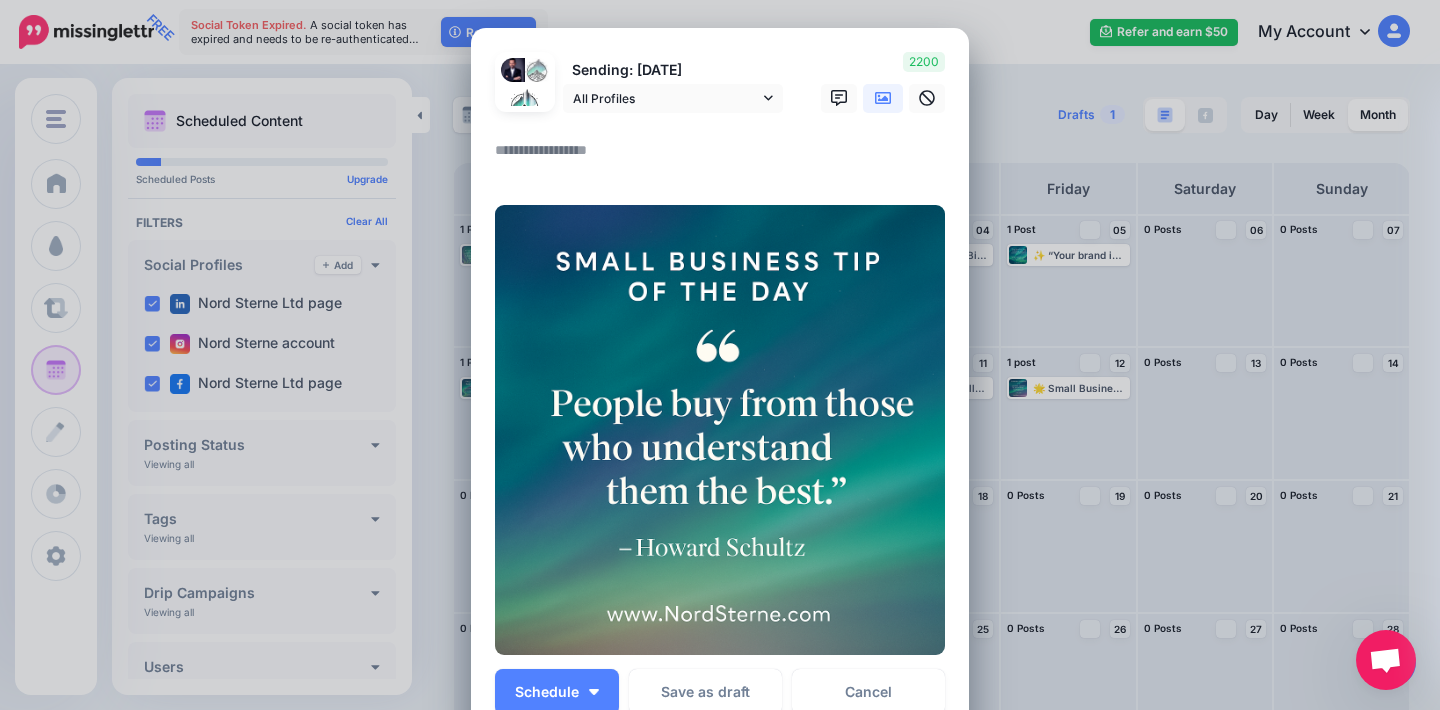click at bounding box center (725, 157) 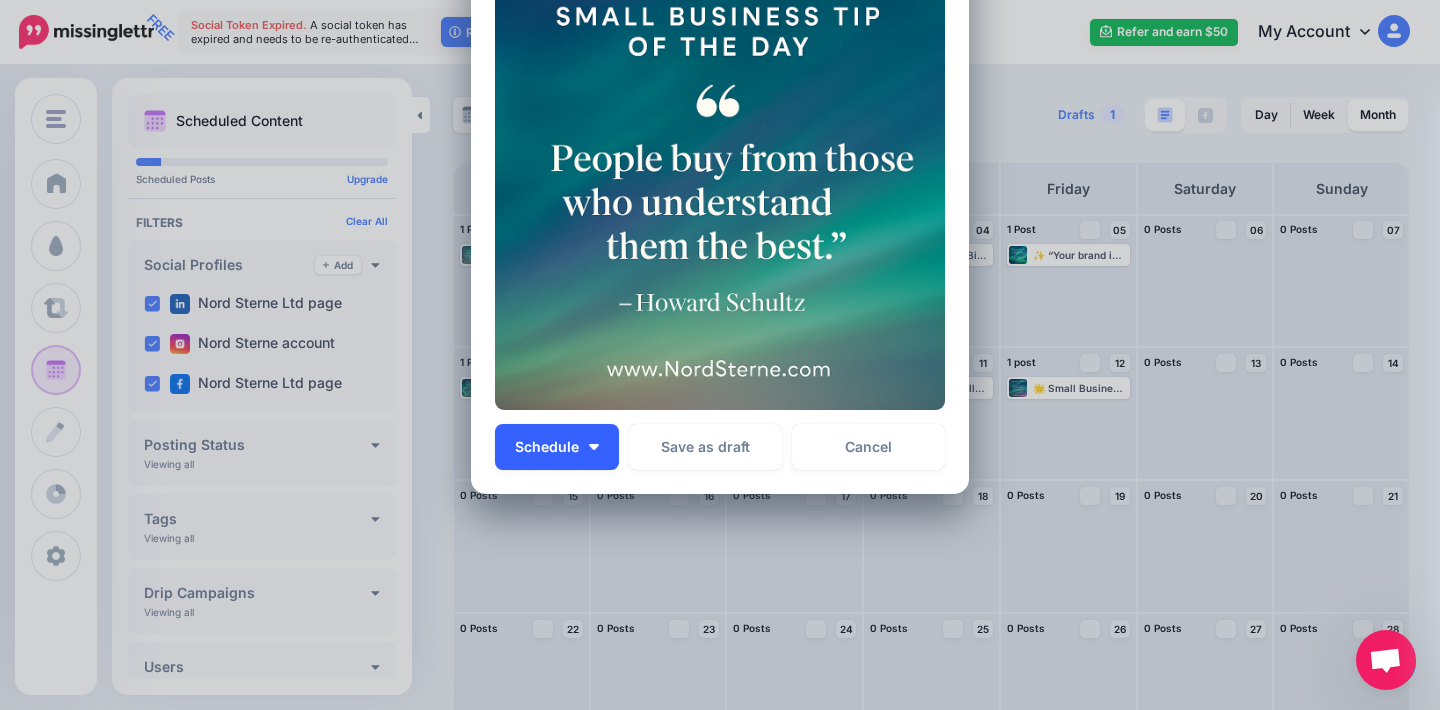 scroll, scrollTop: 637, scrollLeft: 0, axis: vertical 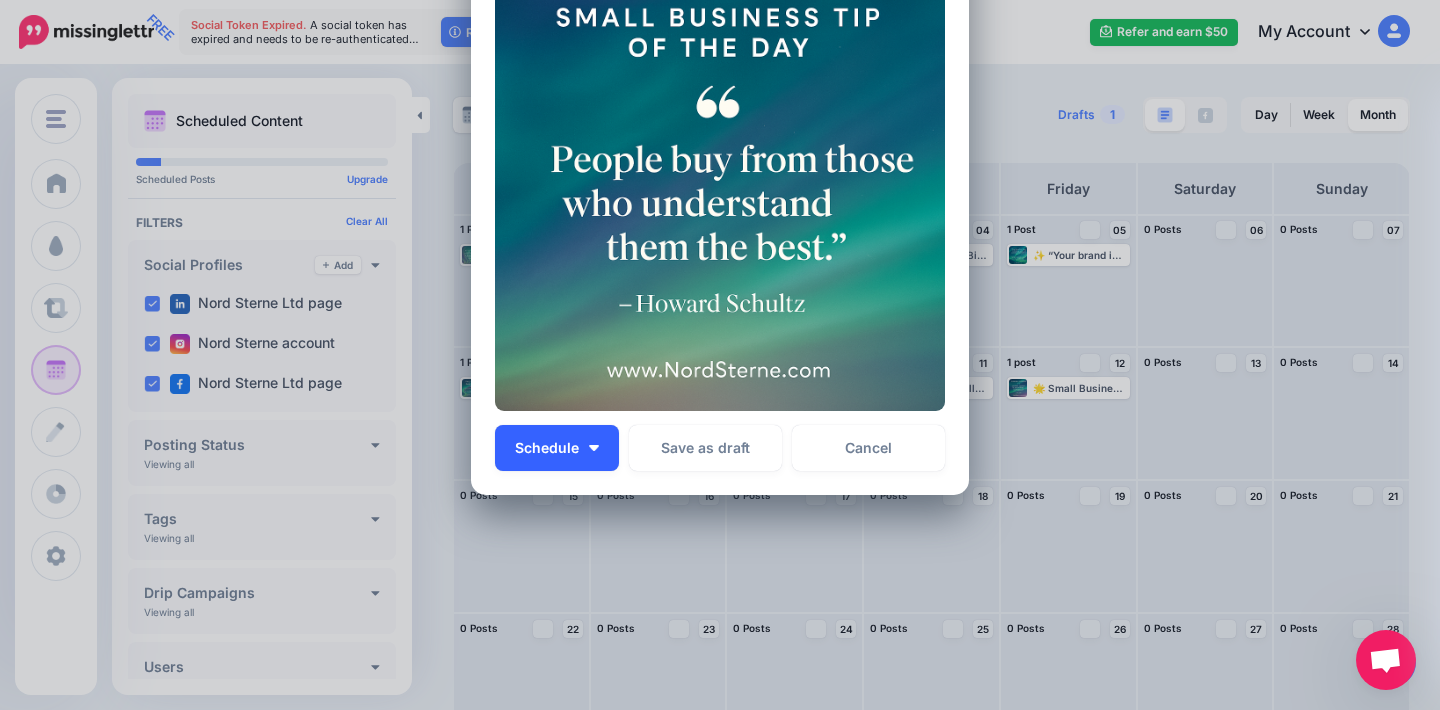 type on "**********" 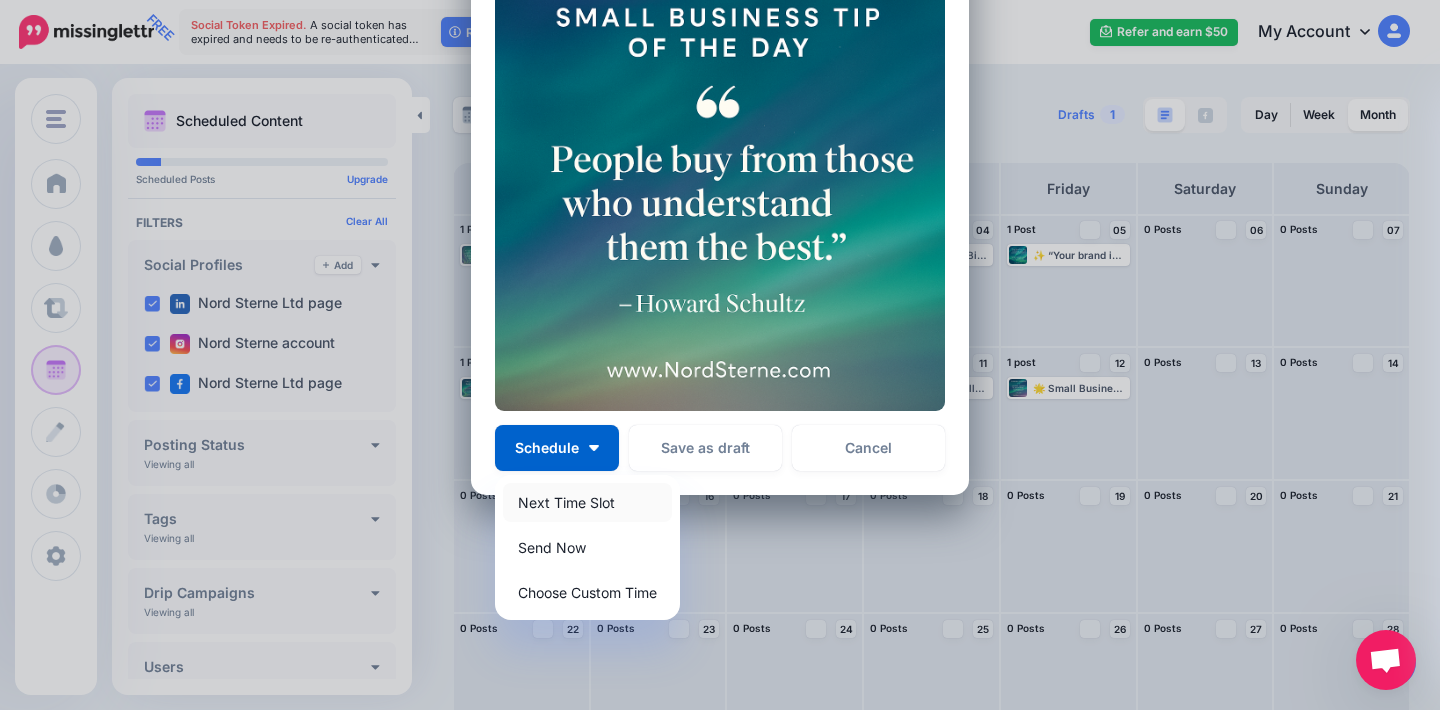 click on "Next Time Slot" at bounding box center [587, 502] 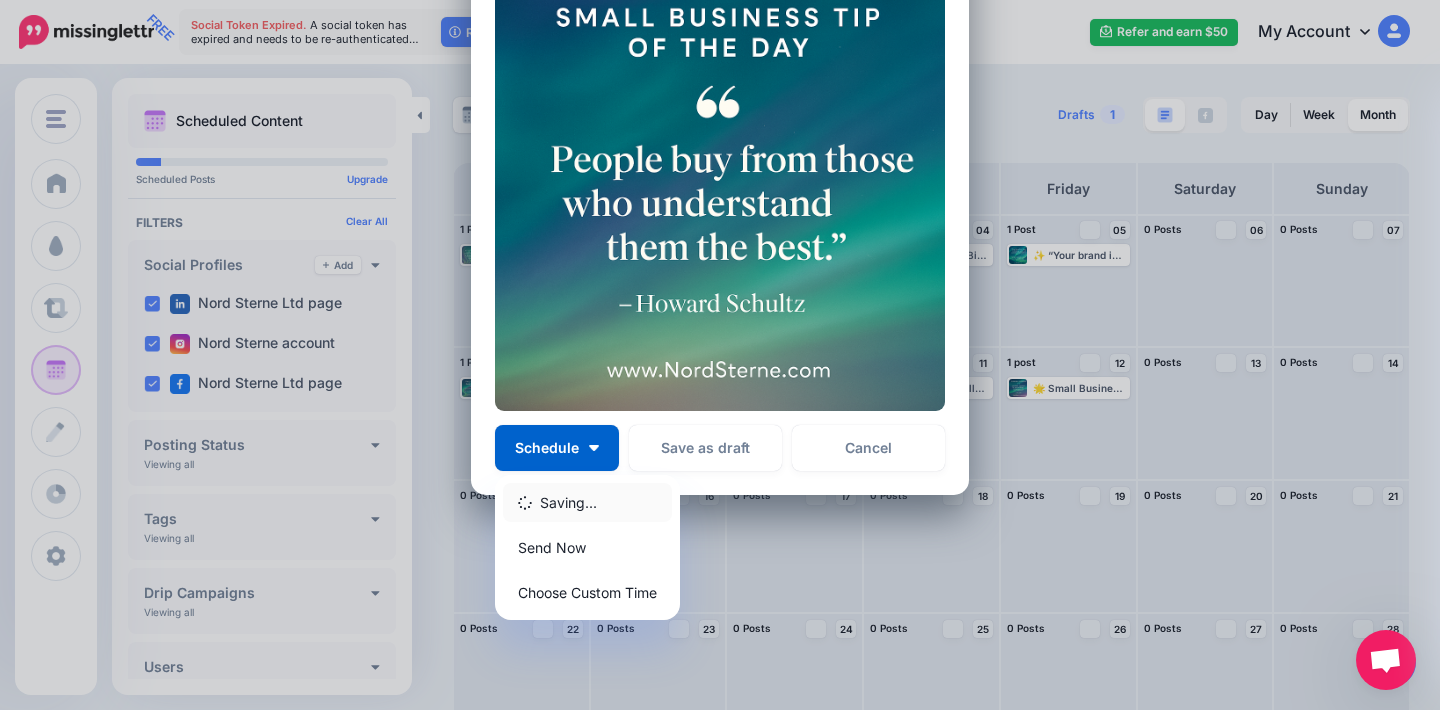 scroll, scrollTop: 0, scrollLeft: 0, axis: both 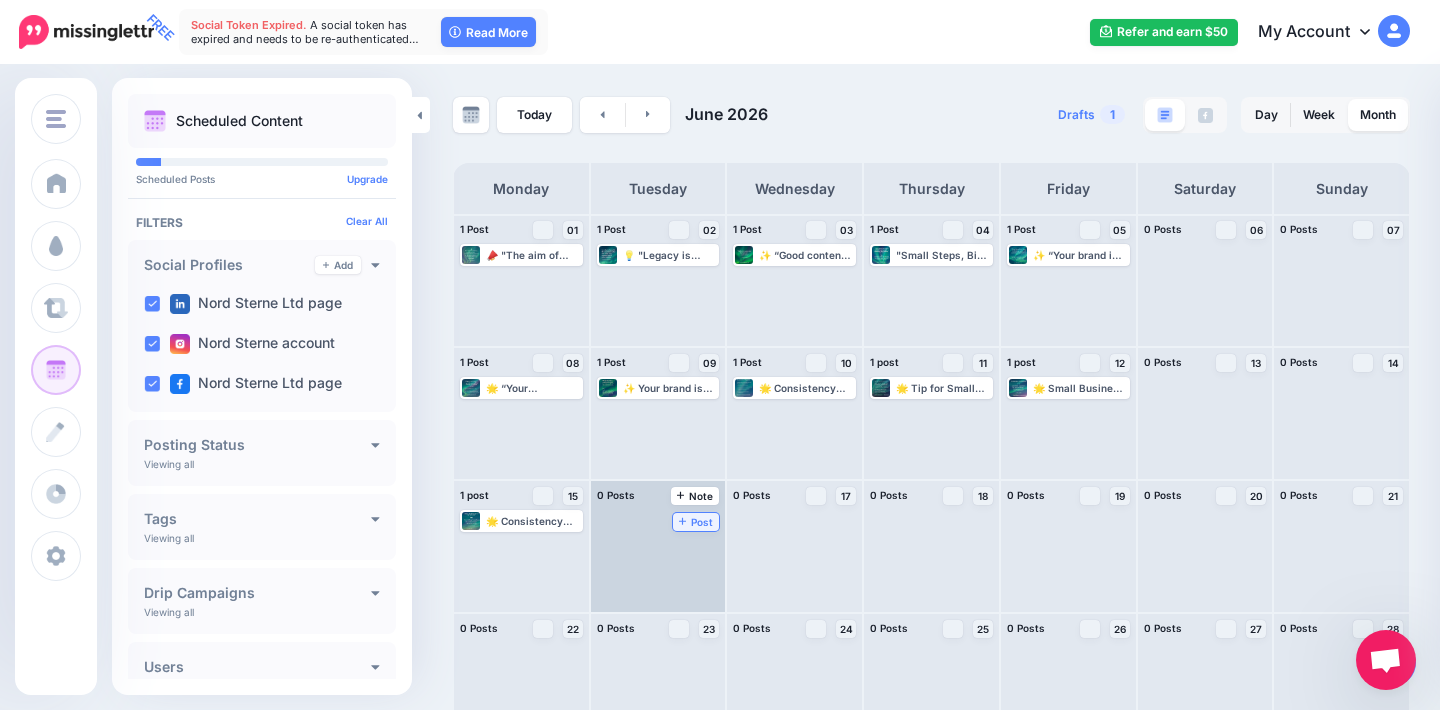 click on "Post" at bounding box center (696, 522) 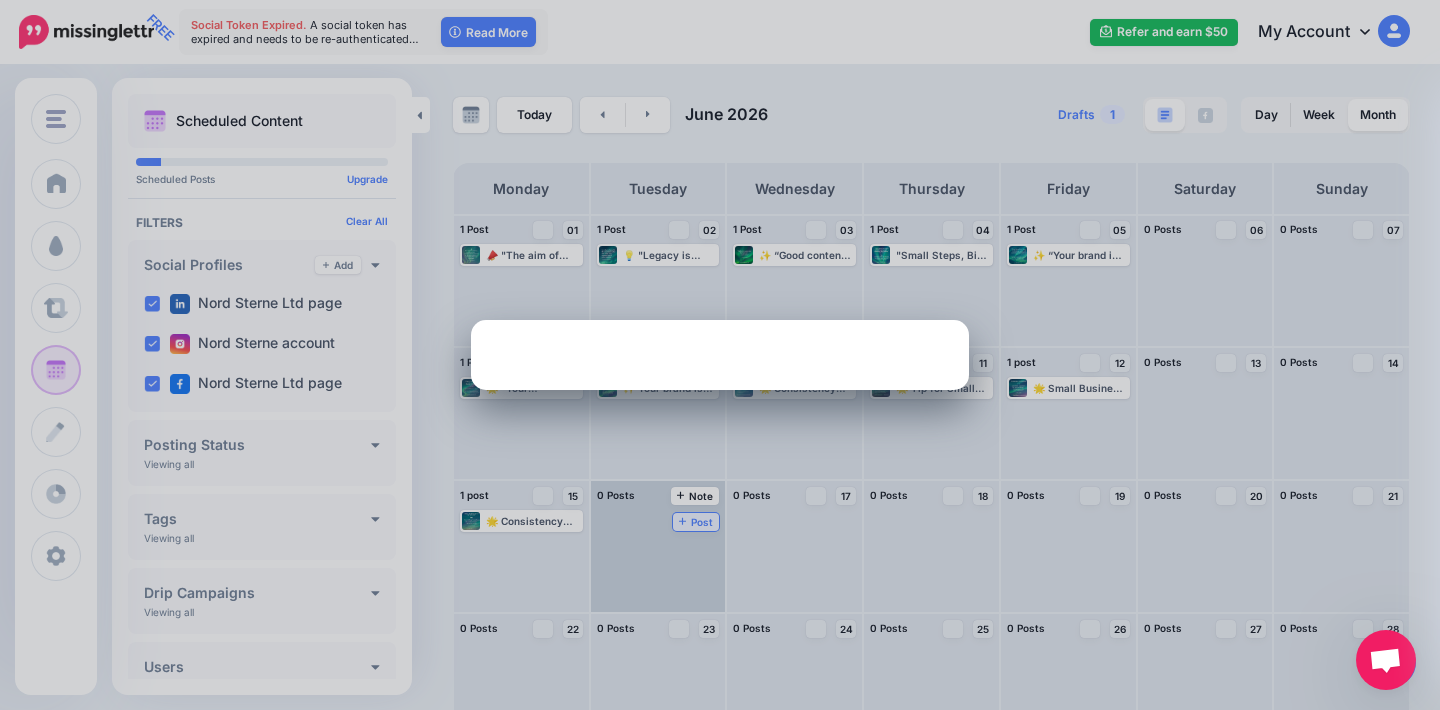 scroll, scrollTop: 0, scrollLeft: 0, axis: both 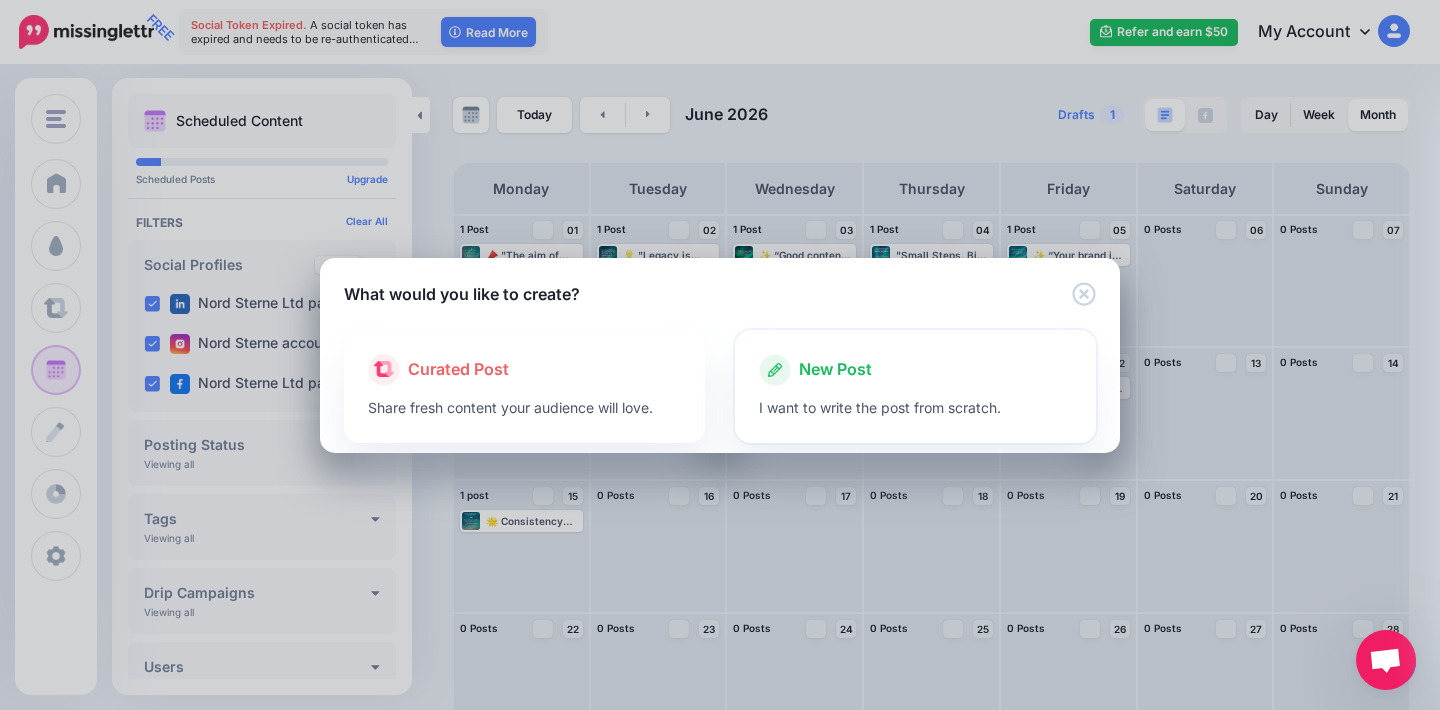 click at bounding box center (915, 391) 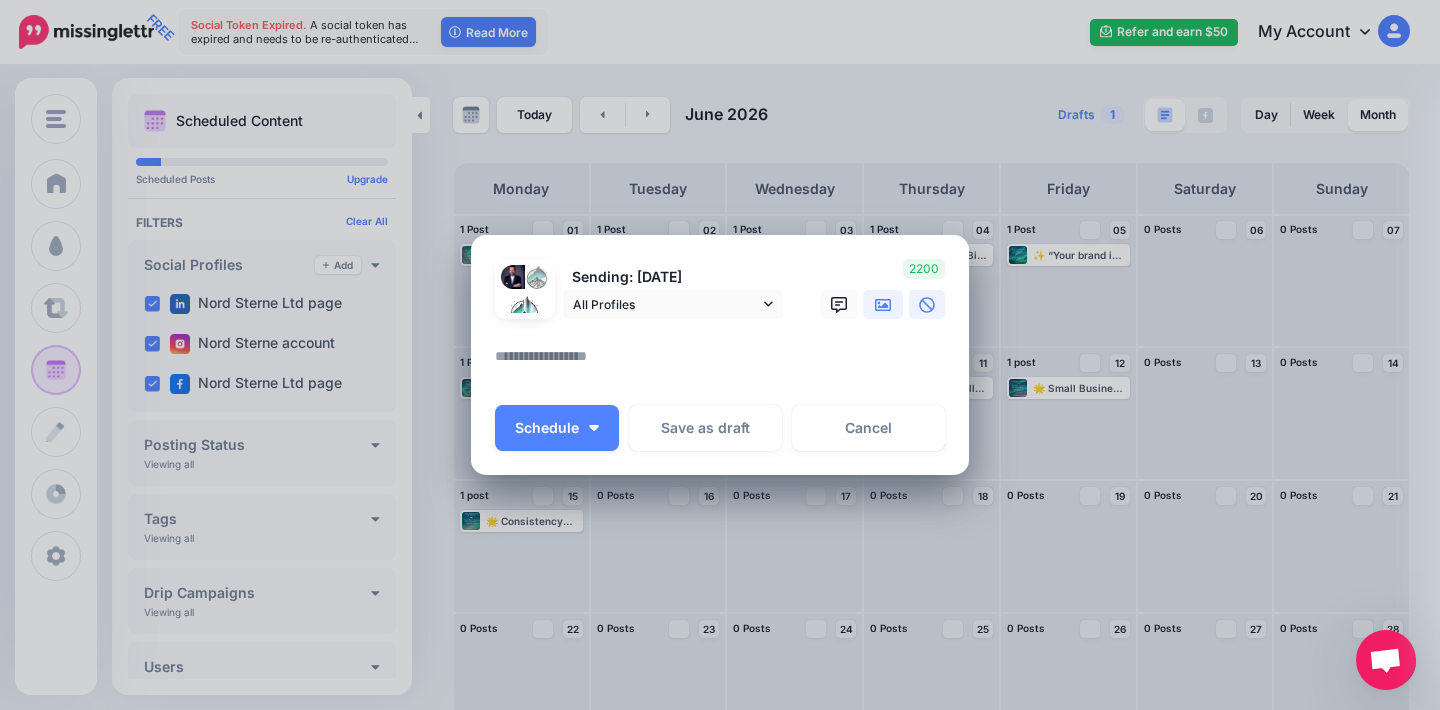 click 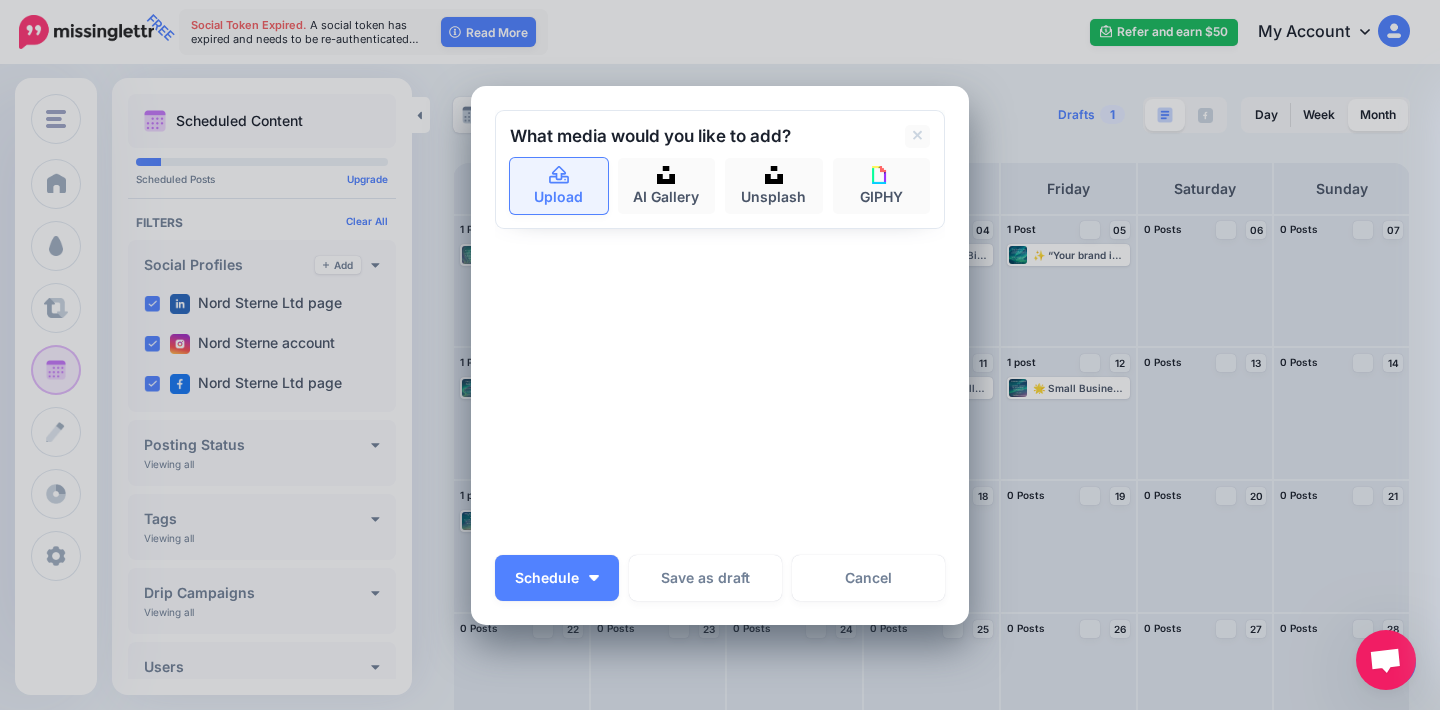 click on "Upload" at bounding box center (559, 186) 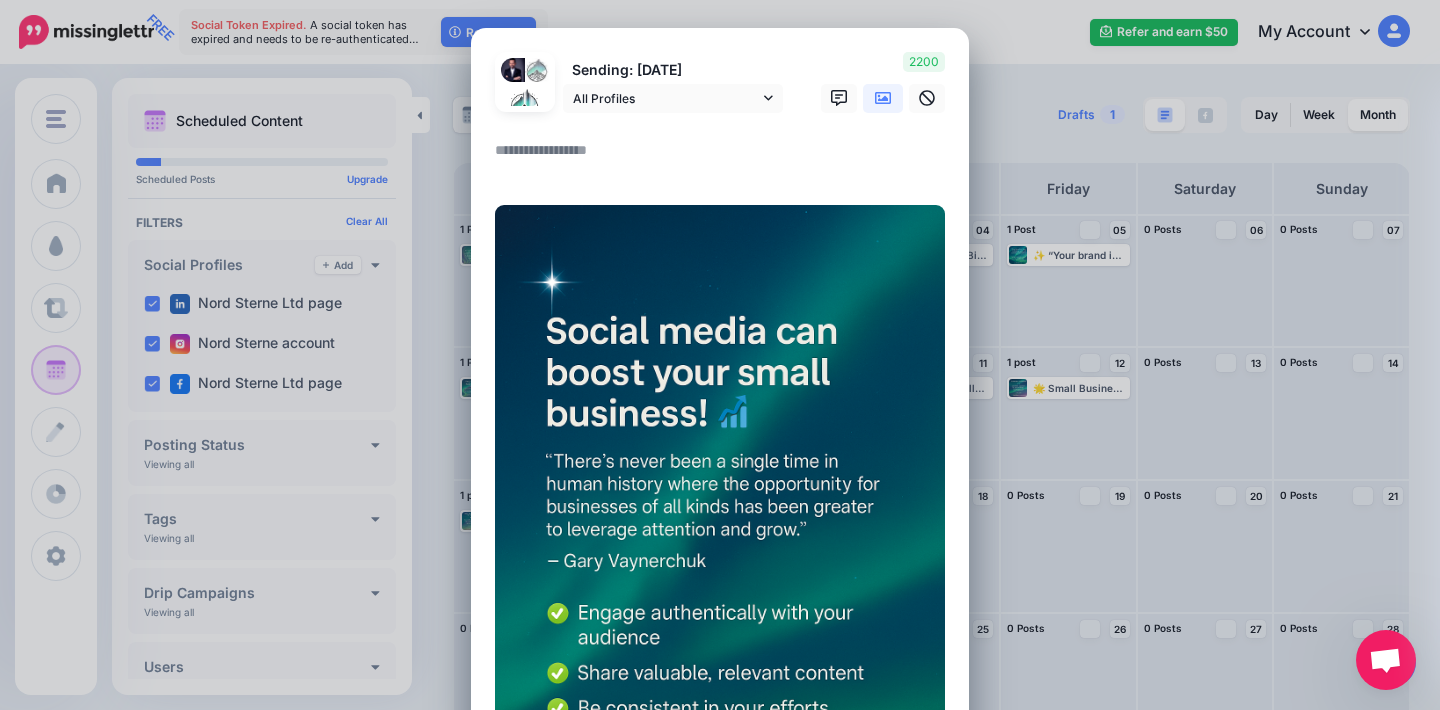 click at bounding box center [725, 157] 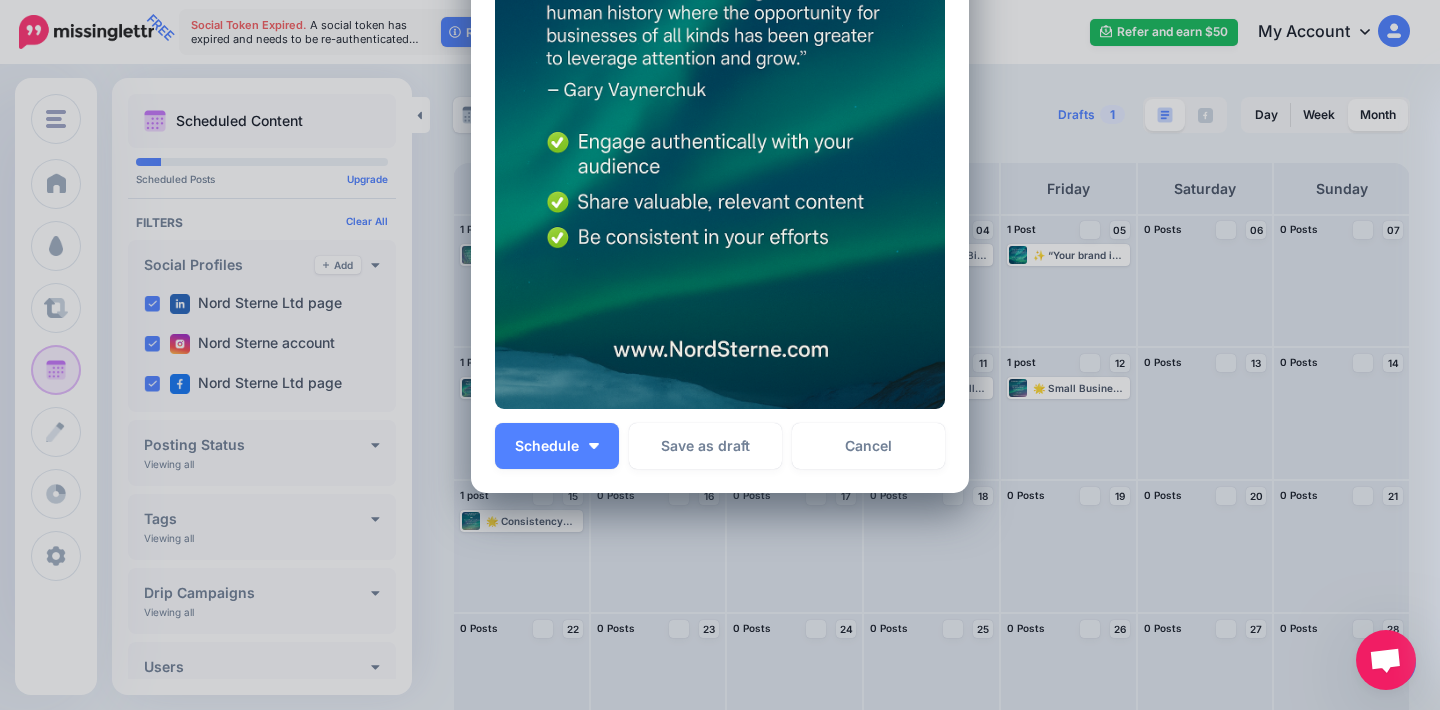 scroll, scrollTop: 622, scrollLeft: 0, axis: vertical 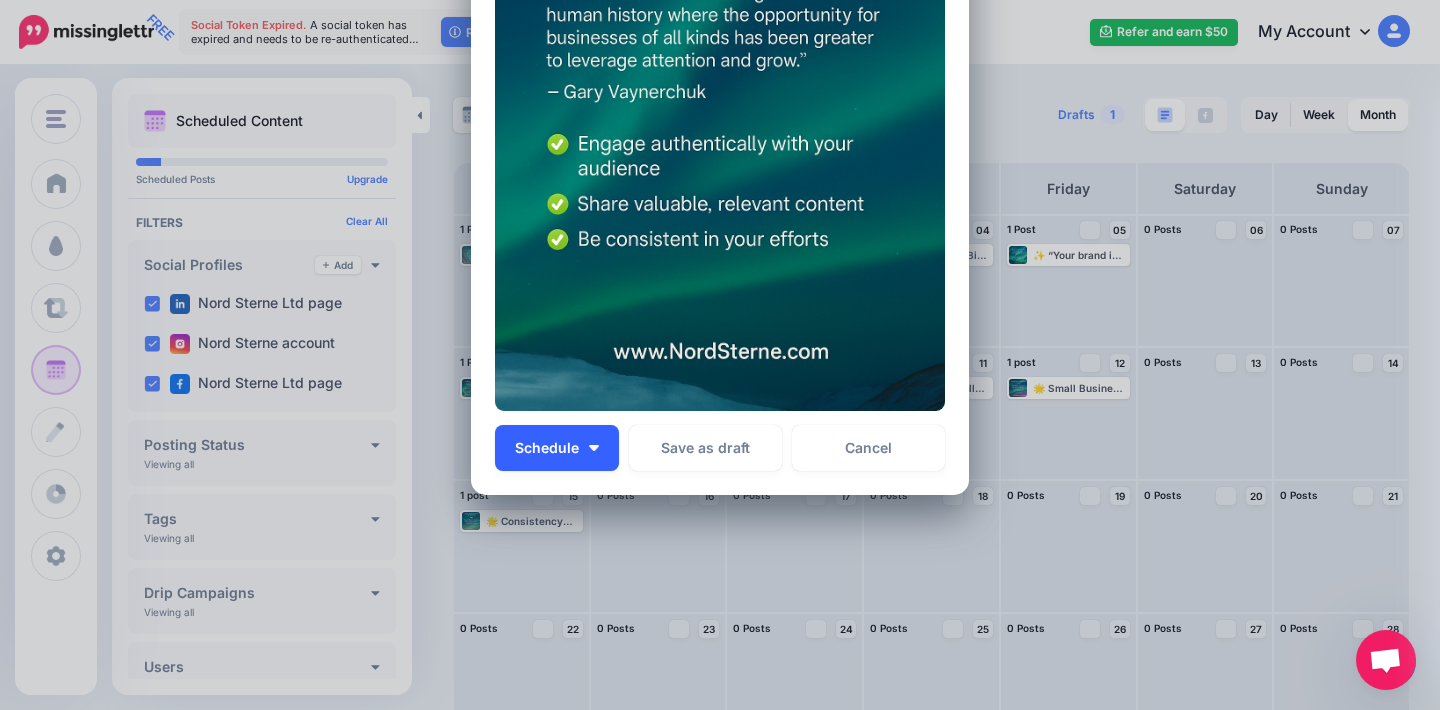 type on "**********" 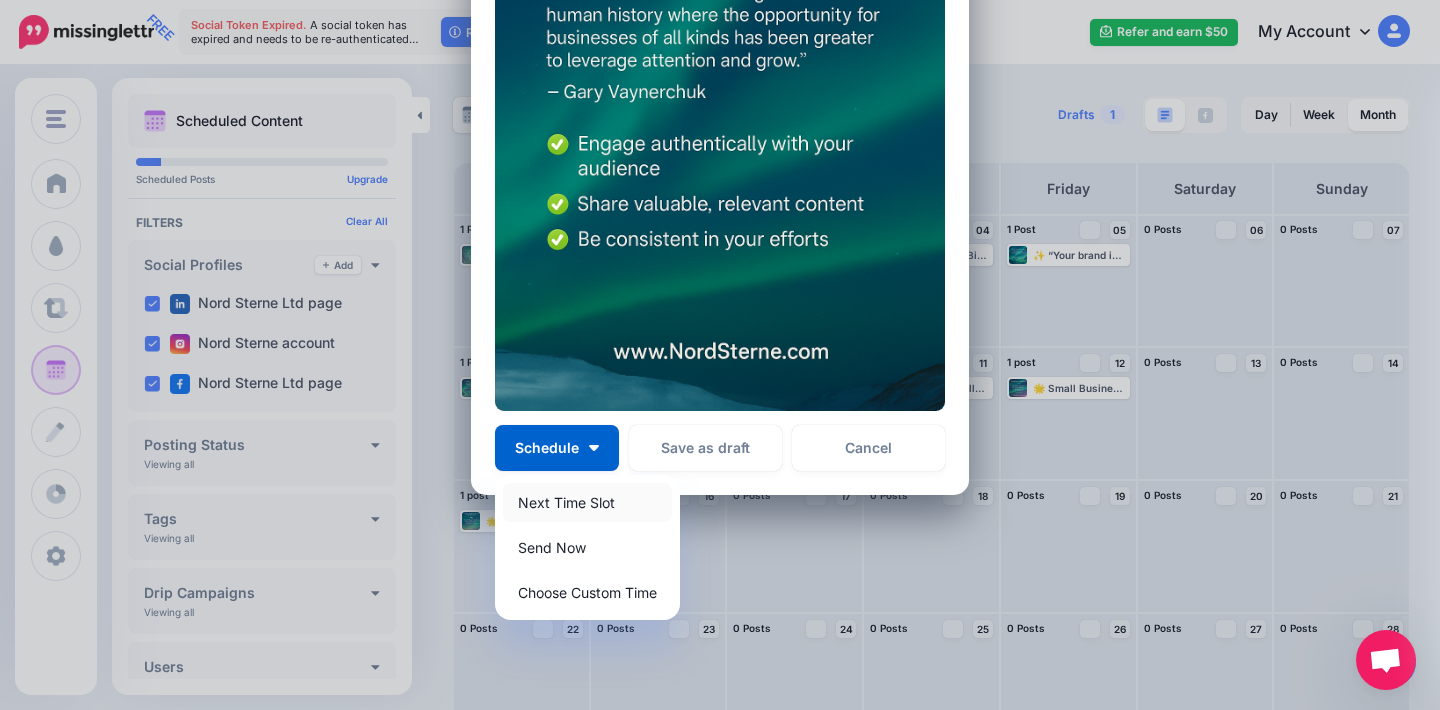 click on "Next Time Slot" at bounding box center [587, 502] 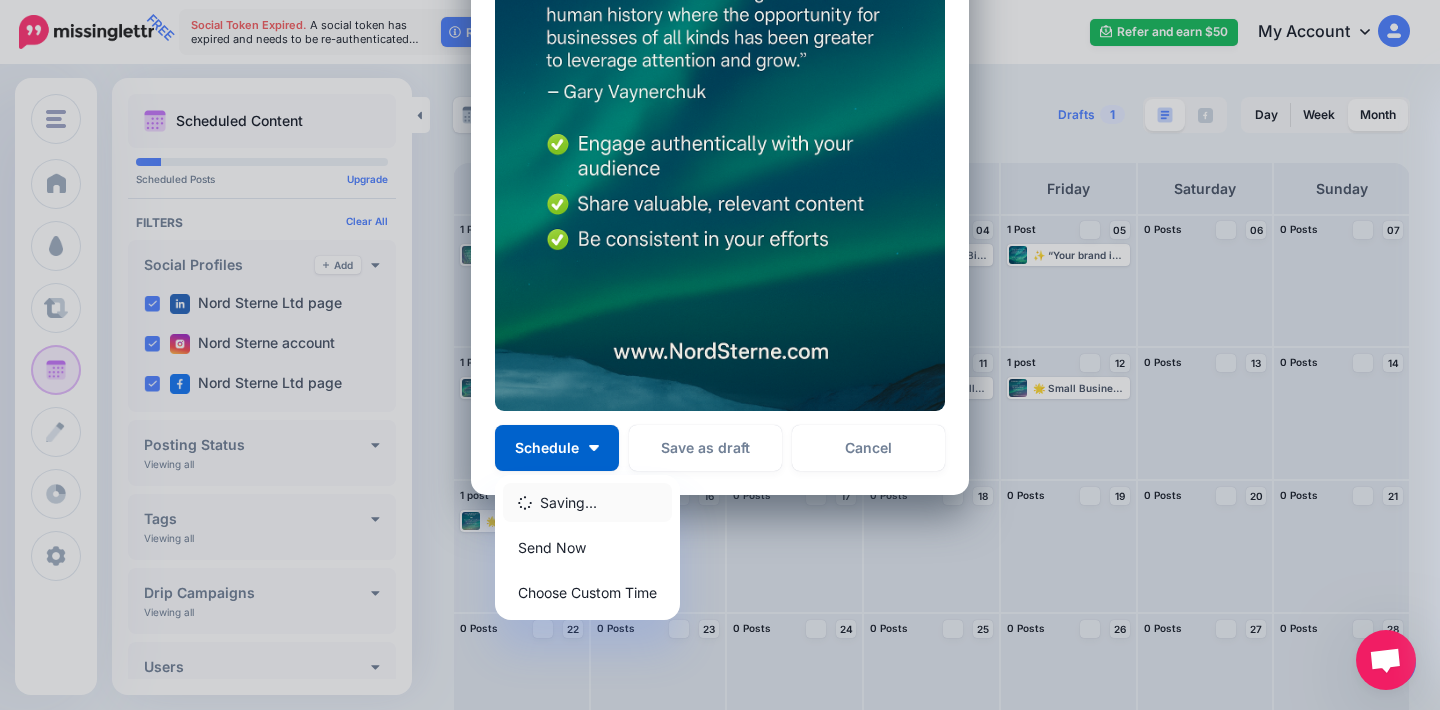 scroll, scrollTop: 0, scrollLeft: 0, axis: both 